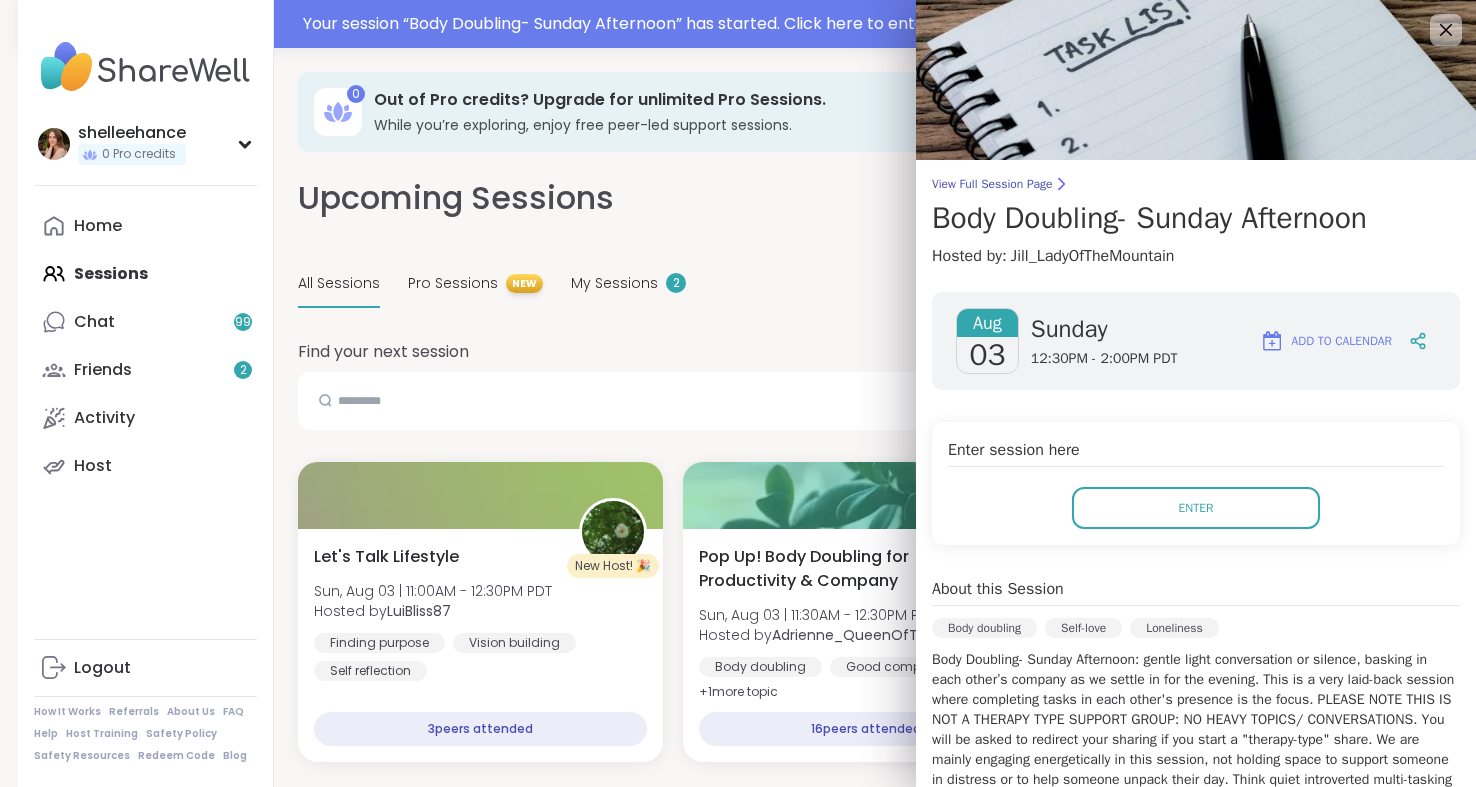 scroll, scrollTop: 565, scrollLeft: 0, axis: vertical 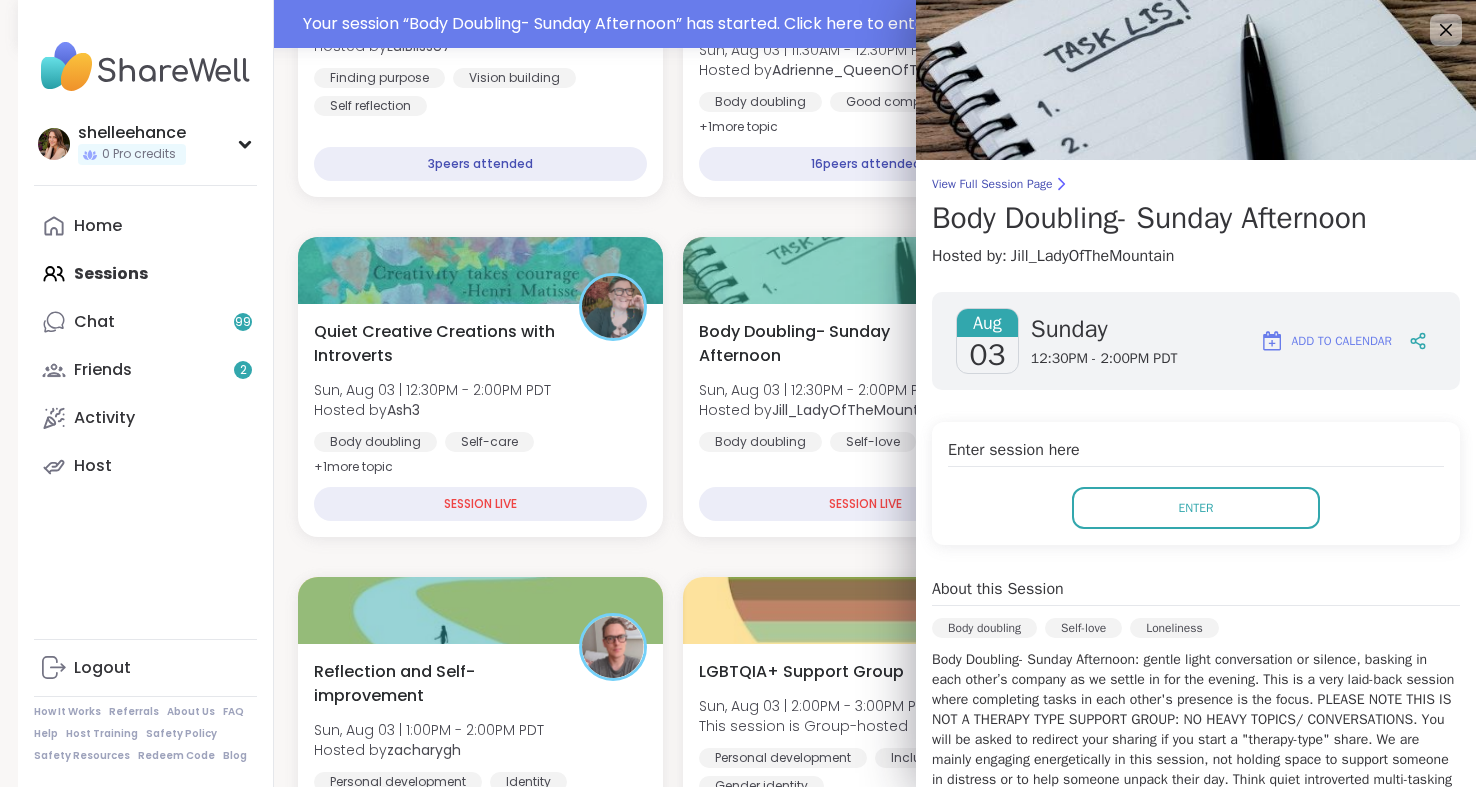 click on "New Host! 🎉 Let's Talk Lifestyle Sun, Aug 03 | [TIME] - [TIME] PDT Hosted by [USERNAME] Finding purpose Vision building Self reflection [NUMBER]  peers attended Pop Up! Body Doubling for Productivity & Company Sun, Aug 03 | [TIME] - [TIME] PDT Hosted by [USERNAME] Body doubling Good company Goal-setting + [NUMBER]  more topic [NUMBER]  peers attended Faith & Spiritual Growth  Sun, Aug 03 | [TIME] - [TIME] PDT Hosted by [USERNAME] Finding purpose Growth Inner peace [NUMBER]  peers attended Quiet Creative Creations with Introverts Sun, Aug 03 | [TIME] - [TIME] PDT Hosted by [USERNAME] Body doubling Self-care Healthy habits + [NUMBER]  more topic SESSION LIVE Body Doubling- Sunday Afternoon Sun, Aug 03 | [TIME] - [TIME] PDT Hosted by [USERNAME] Body doubling Self-love Loneliness SESSION LIVE Shine on you Crazy Diamond! Sun, Aug 03 | [TIME] - [TIME] PDT Hosted by [USERNAME] Alcoholism Addiction General mental health SESSION LIVE Reflection and Self-improvement Sun, Aug 03 | [TIME] - [TIME] PDT Hosted by [USERNAME]" at bounding box center (866, 1917) 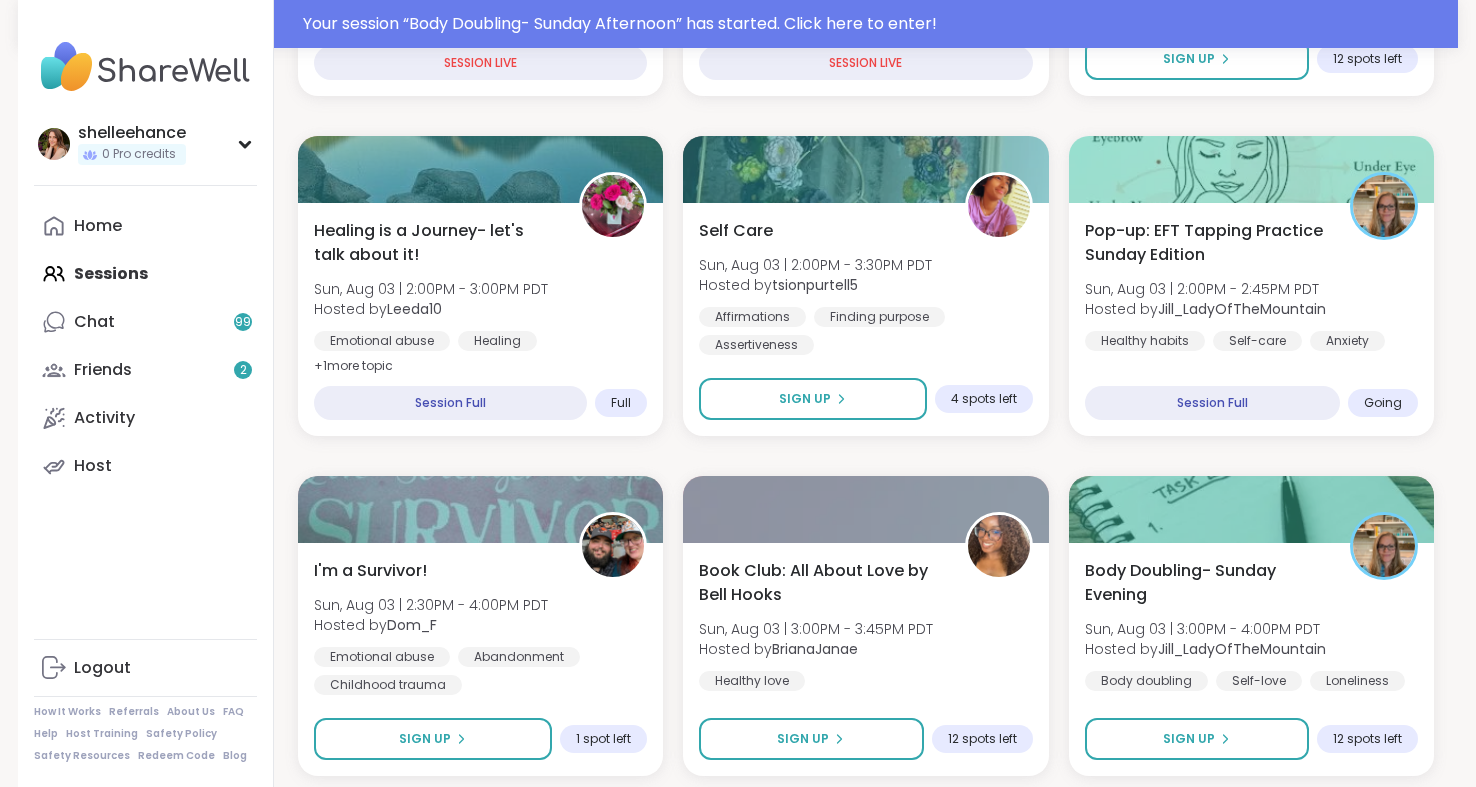 scroll, scrollTop: 1016, scrollLeft: 0, axis: vertical 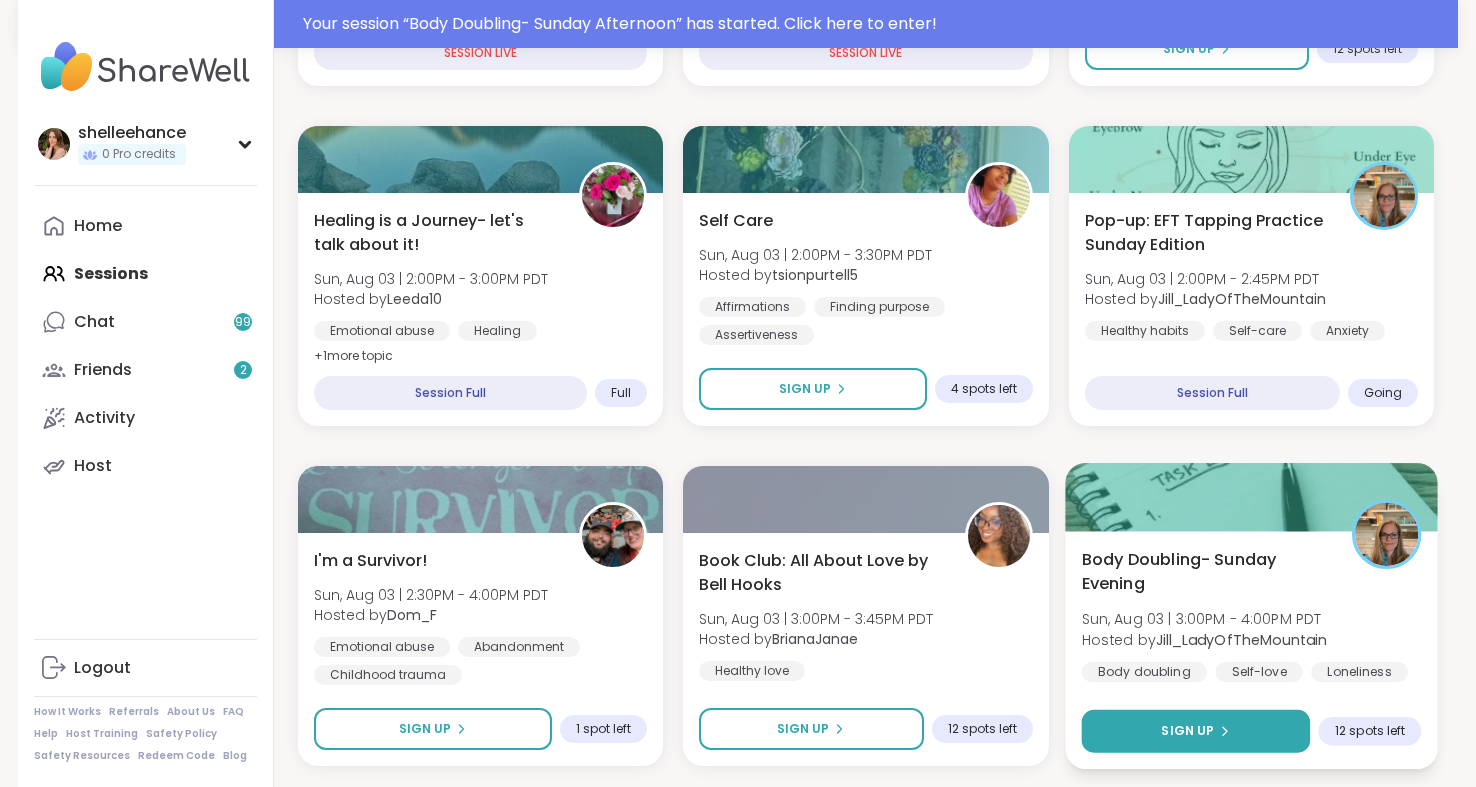 click on "Sign Up" at bounding box center [1195, 731] 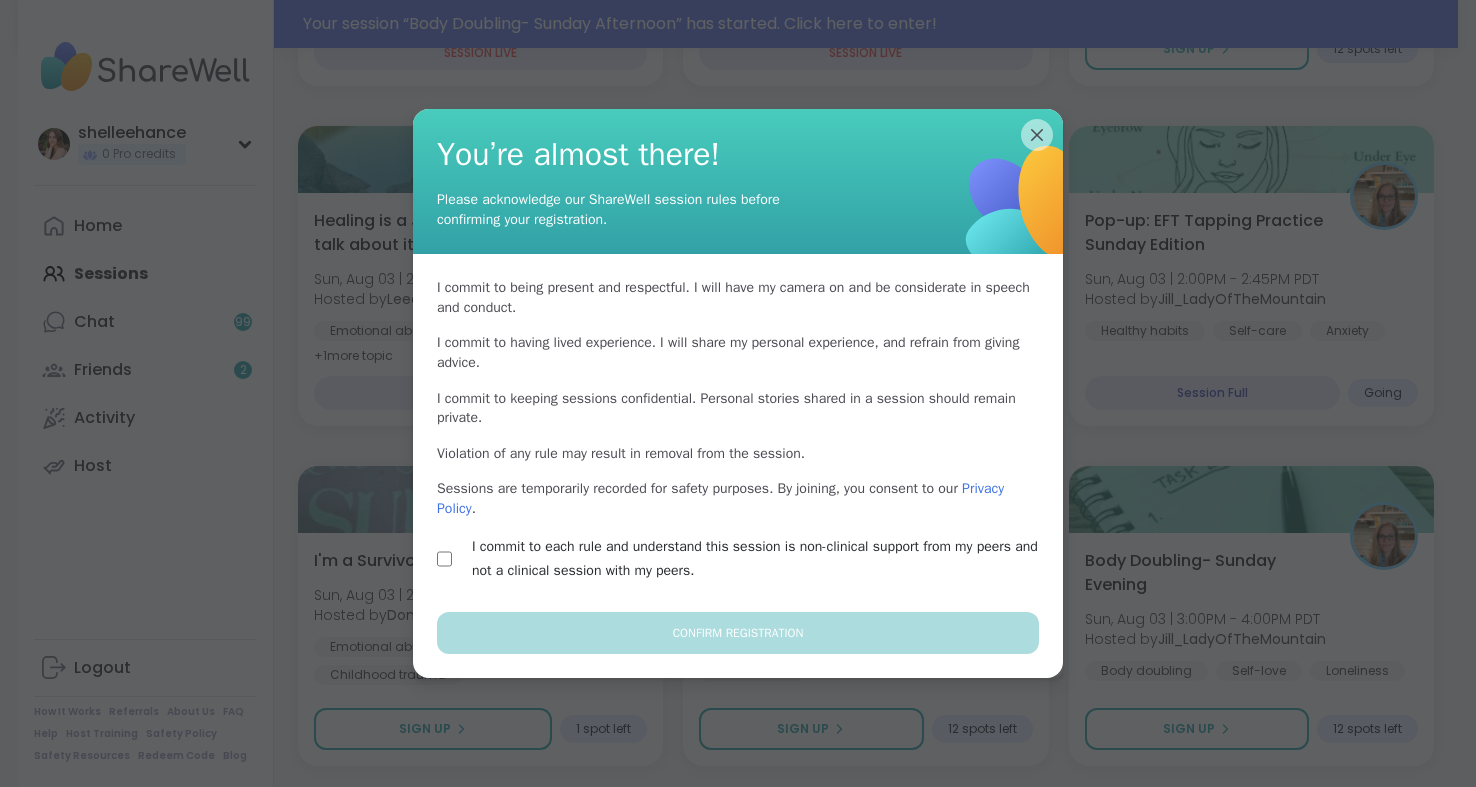 click on "I commit to each rule and understand this session is non-clinical support from my peers and not a clinical session with my peers." at bounding box center [761, 559] 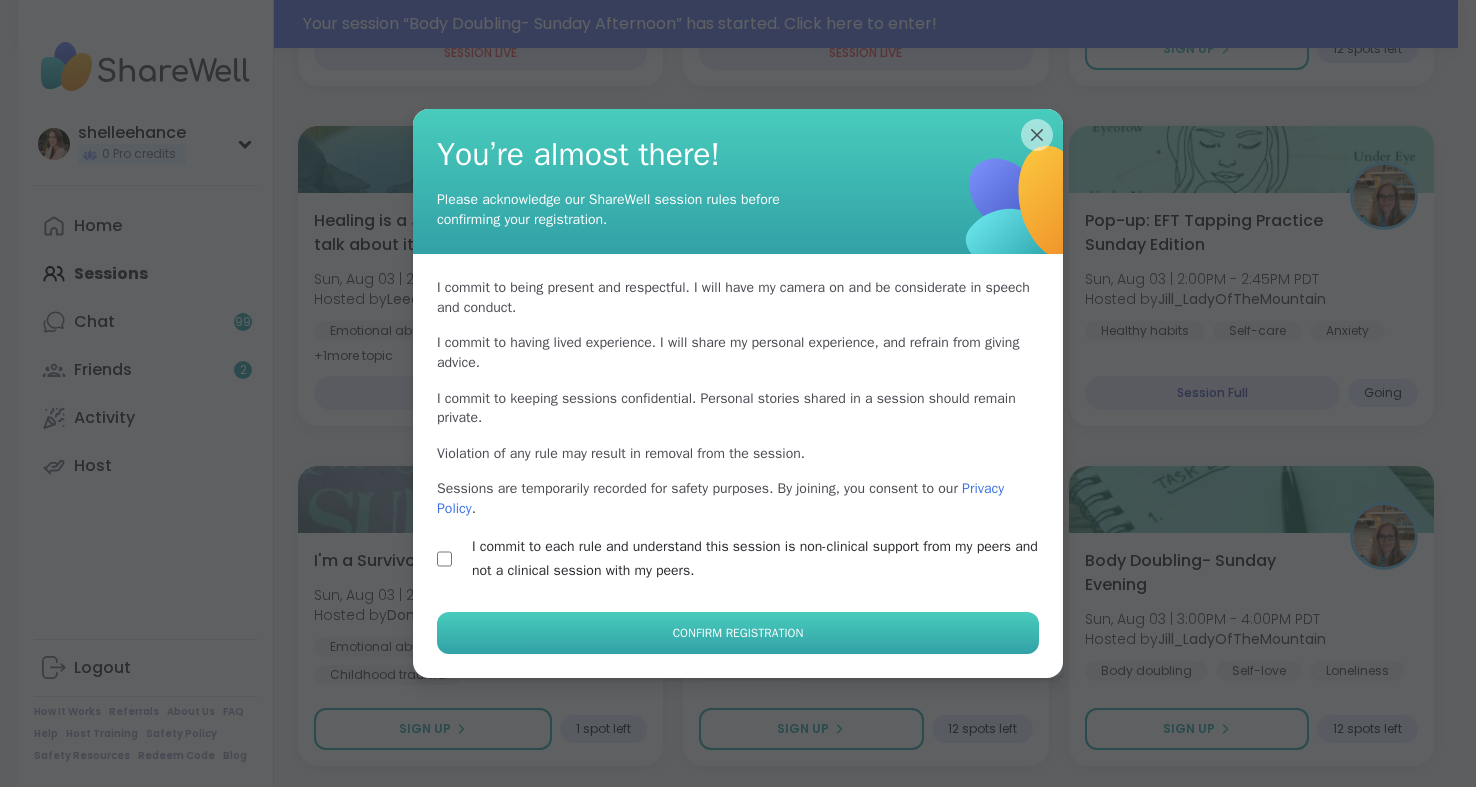 click on "Confirm Registration" at bounding box center (738, 633) 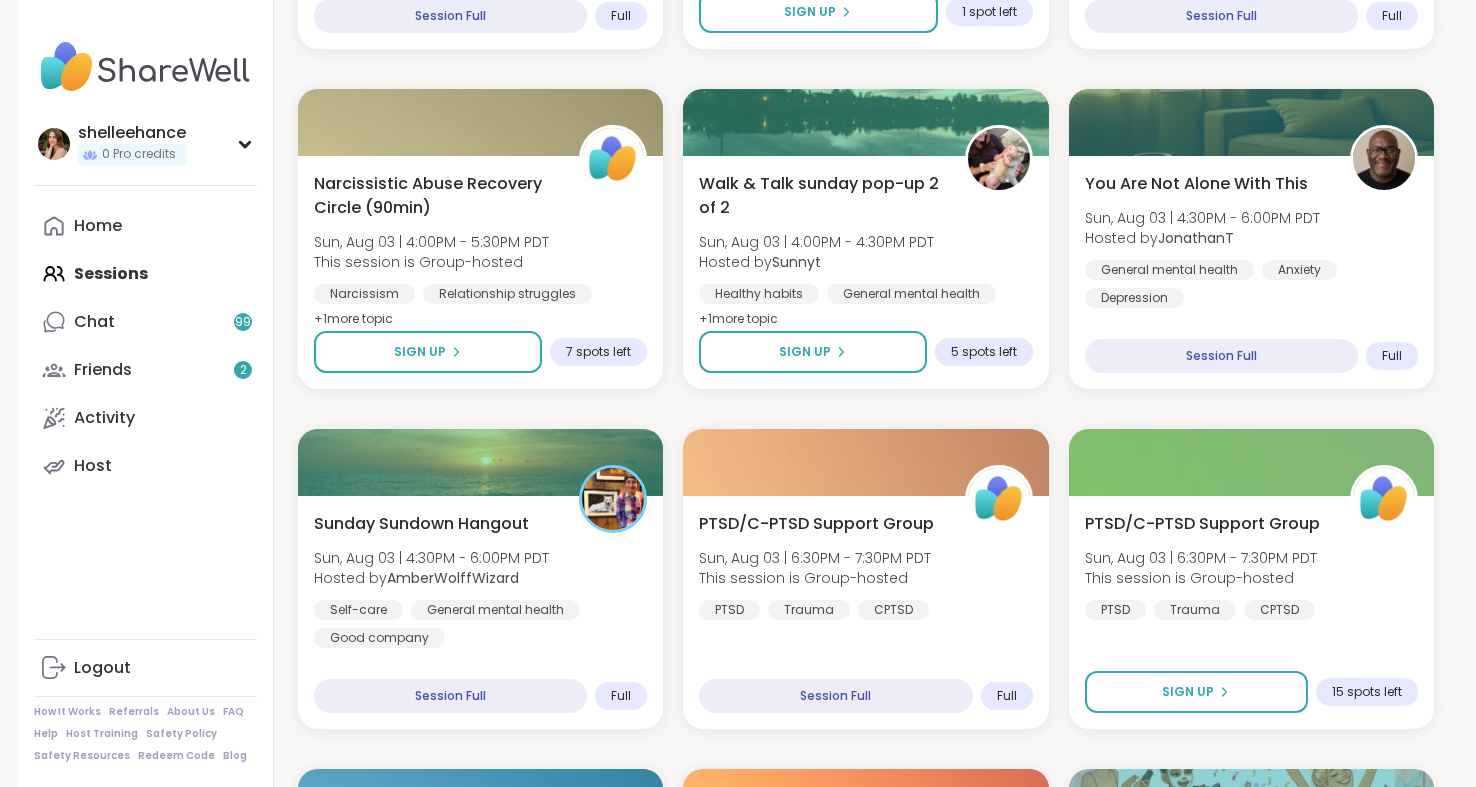 scroll, scrollTop: 2053, scrollLeft: 0, axis: vertical 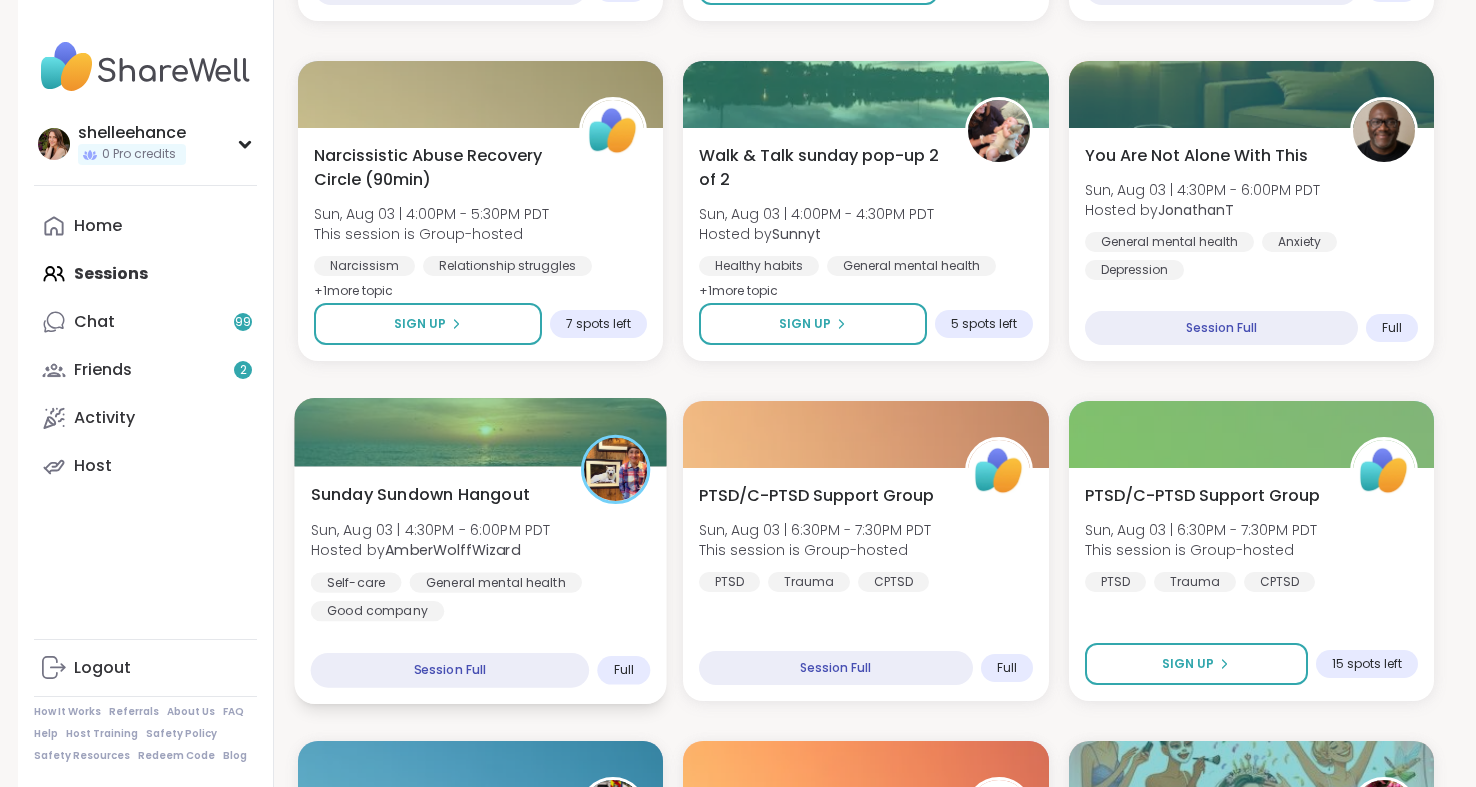 click on "Sunday Sundown Hangout Sun, Aug 03 | [TIME] - [TIME] PDT Hosted by [USERNAME] Self-care General mental health Good company Session Full Full" at bounding box center (480, 585) 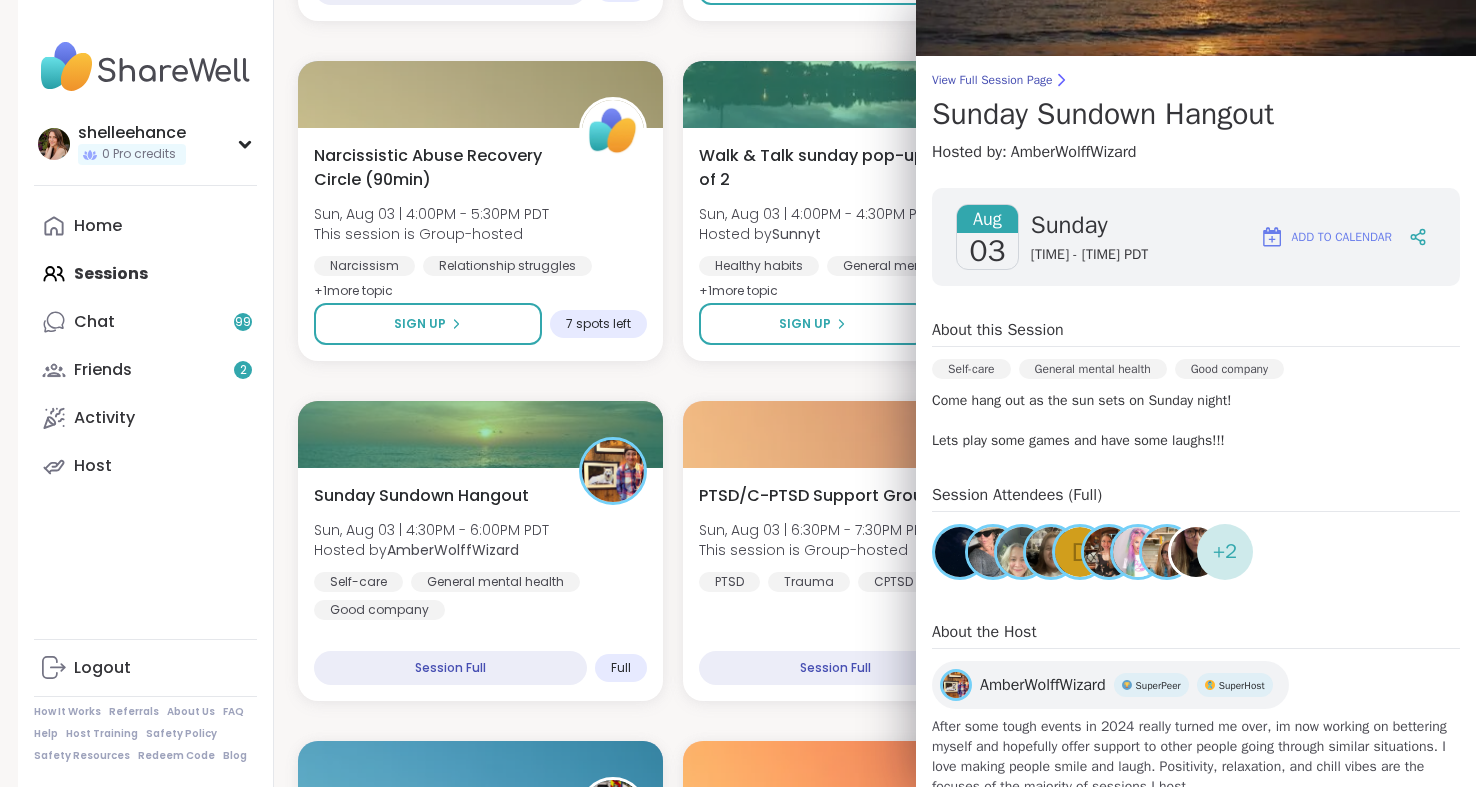 scroll, scrollTop: 100, scrollLeft: 0, axis: vertical 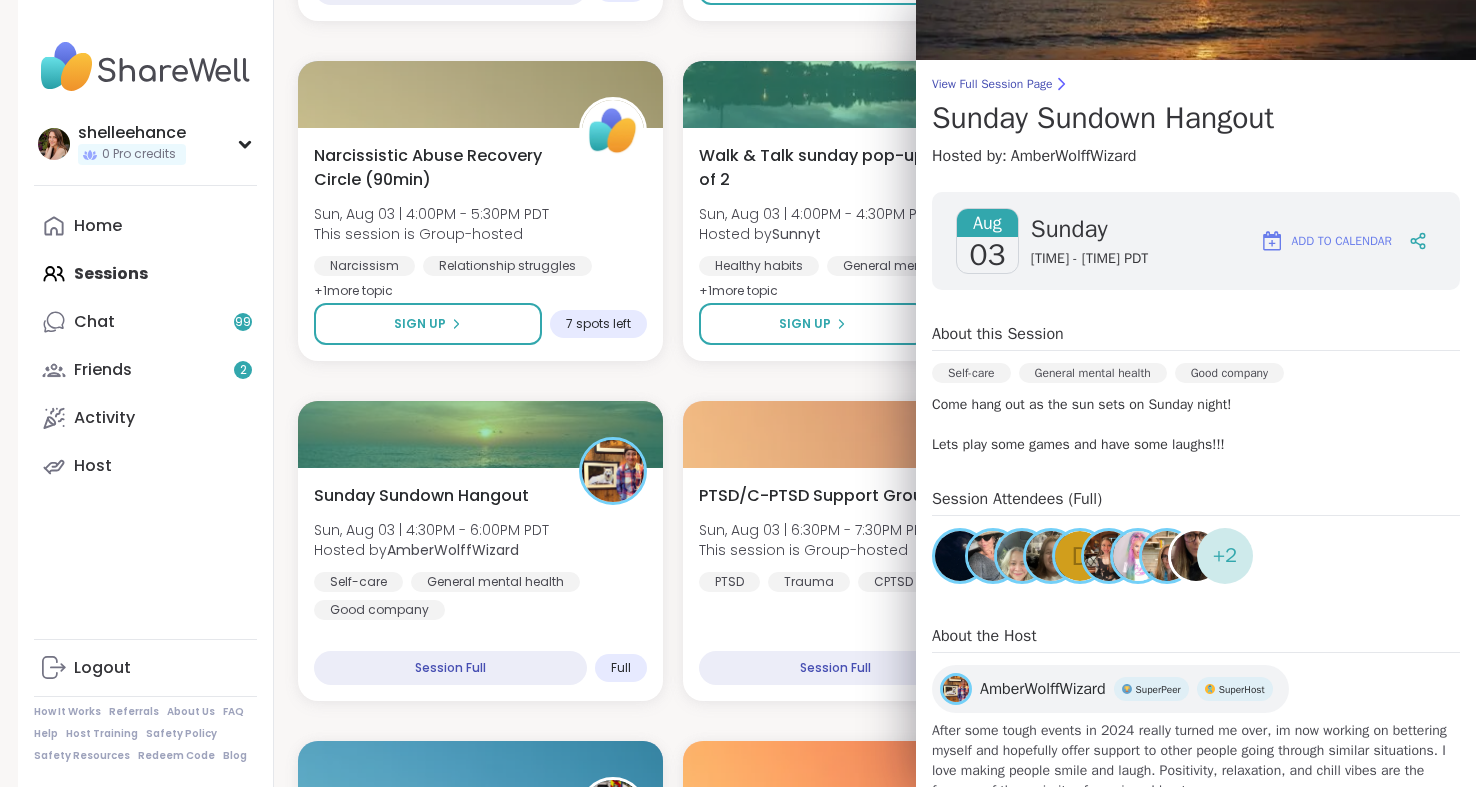 click on "Faith & Spiritual Growth  Sun, Aug 03 | [TIME] - [TIME] PDT Hosted by [USERNAME] Finding purpose Growth Inner peace [NUMBER]  peers attended Quiet Creative Creations with Introverts Sun, Aug 03 | [TIME] - [TIME] PDT Hosted by [USERNAME] Body doubling Self-care Healthy habits + [NUMBER]  more topic SESSION LIVE Body Doubling- Sunday Afternoon Sun, Aug 03 | [TIME] - [TIME] PDT Hosted by [USERNAME] Body doubling Self-love Loneliness SESSION LIVE Shine on you Crazy Diamond! Sun, Aug 03 | [TIME] - [TIME] PDT Hosted by [USERNAME] Alcoholism Addiction General mental health SESSION LIVE Reflection and Self-improvement Sun, Aug 03 | [TIME] - [TIME] PDT Hosted by [USERNAME] Personal development Identity Self-Improvement + [NUMBER]  more topic SESSION LIVE LGBTQIA+ Support Group Sun, Aug 03 | [TIME] - [TIME] PDT This session is Group-hosted Personal development Inclusion Gender identity Sign Up [NUMBER] spots left Healing is a Journey- let's talk about it! Sun, Aug 03 | [TIME] - [TIME] PDT Hosted by [USERNAME] Emotional abuse Healing + [NUMBER]" at bounding box center [866, 381] 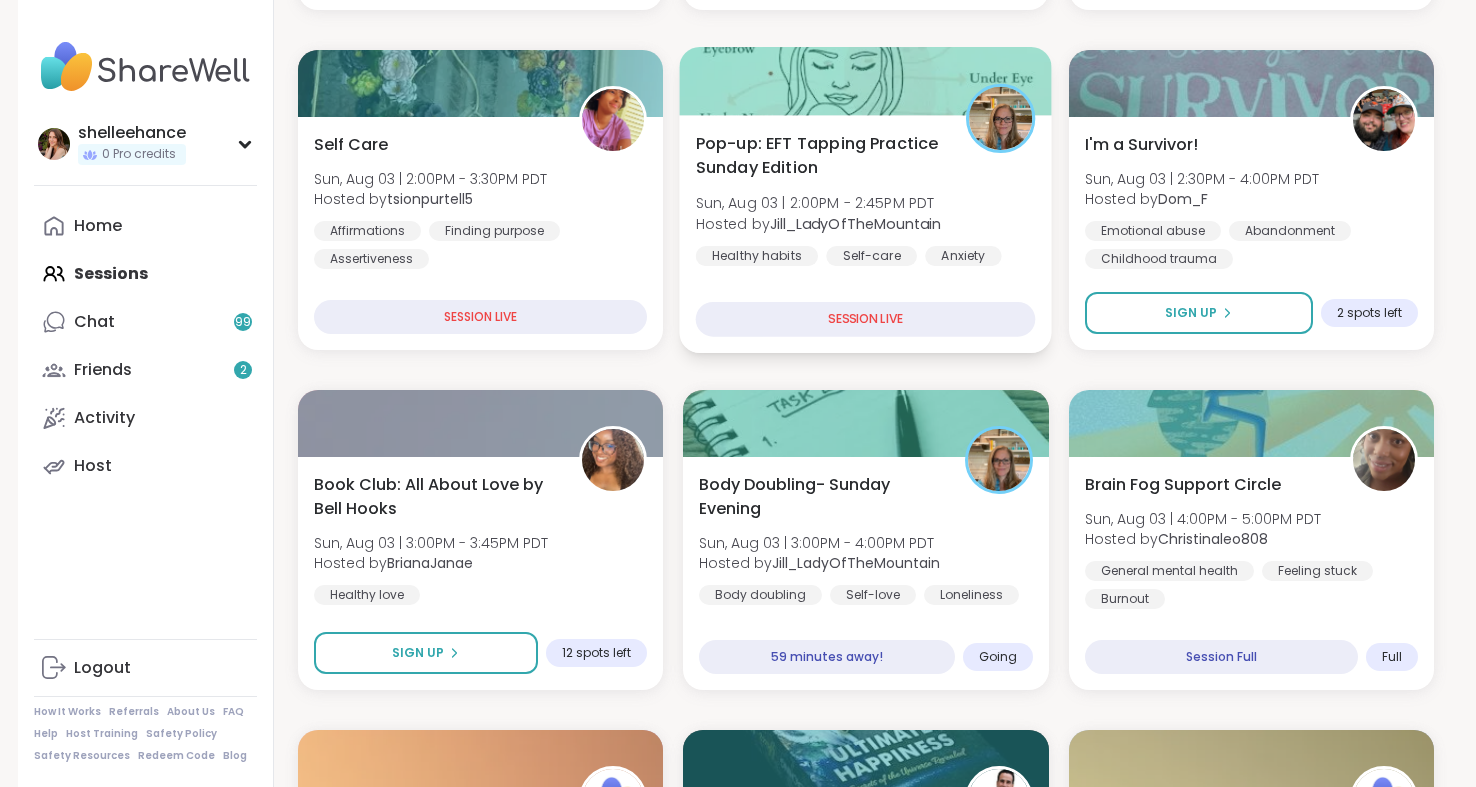 scroll, scrollTop: 1092, scrollLeft: 0, axis: vertical 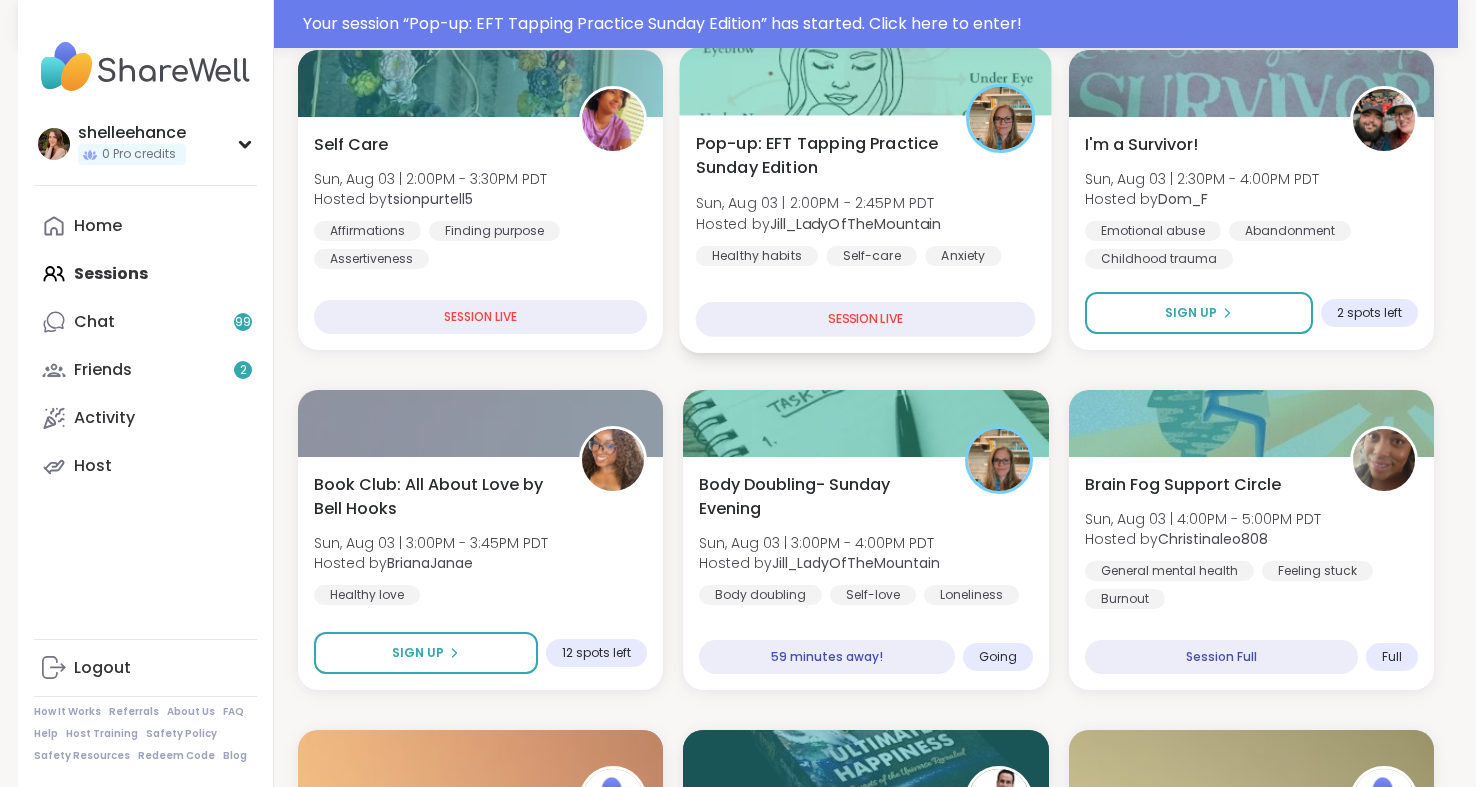 click on "Pop-up: EFT Tapping Practice Sunday Edition Sun, Aug 03 | [TIME] - [TIME] PDT Hosted by [USERNAME] Healthy habits Self-care Anxiety SESSION LIVE" at bounding box center (866, 234) 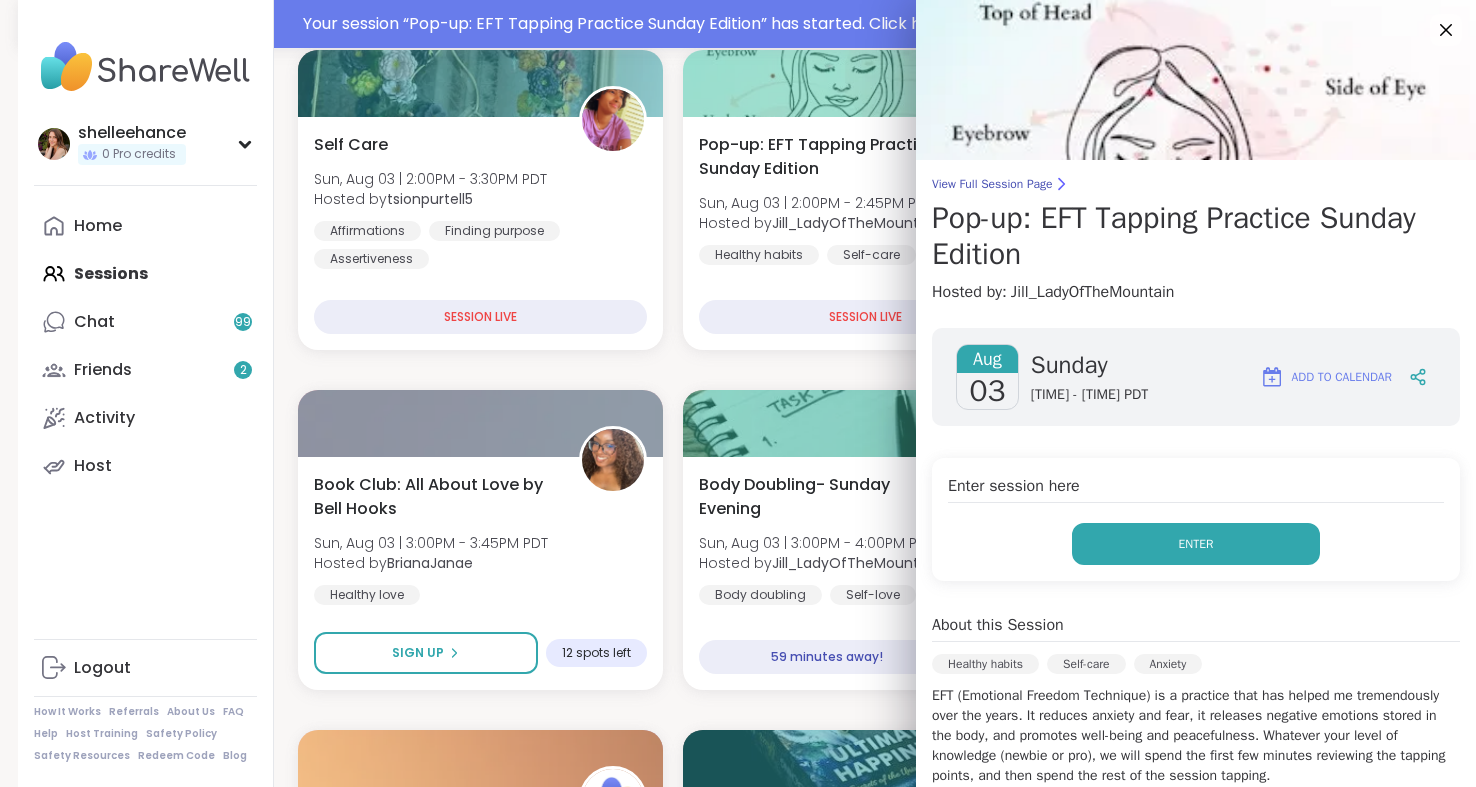 click on "Enter" at bounding box center (1196, 544) 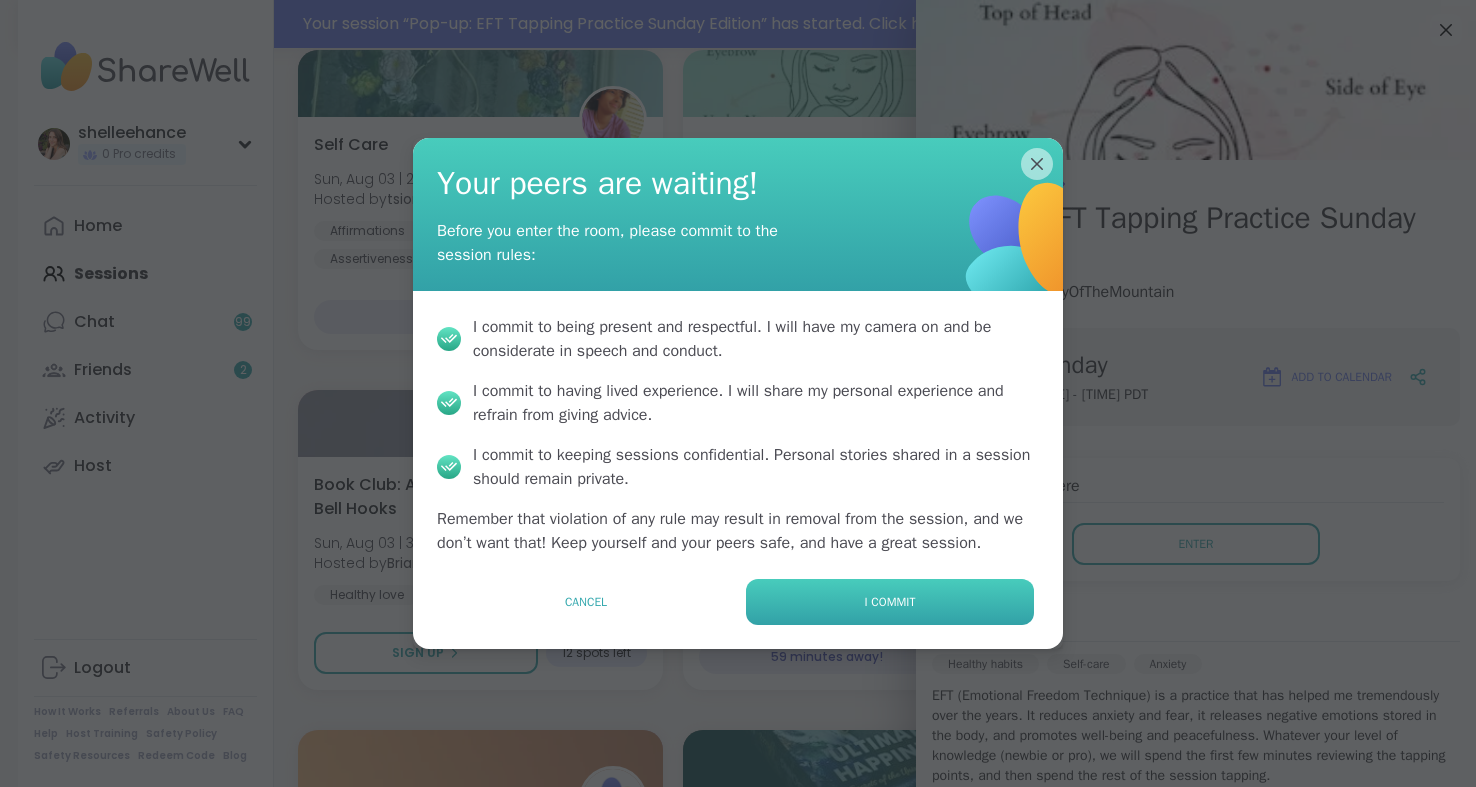 click on "I commit" at bounding box center [890, 602] 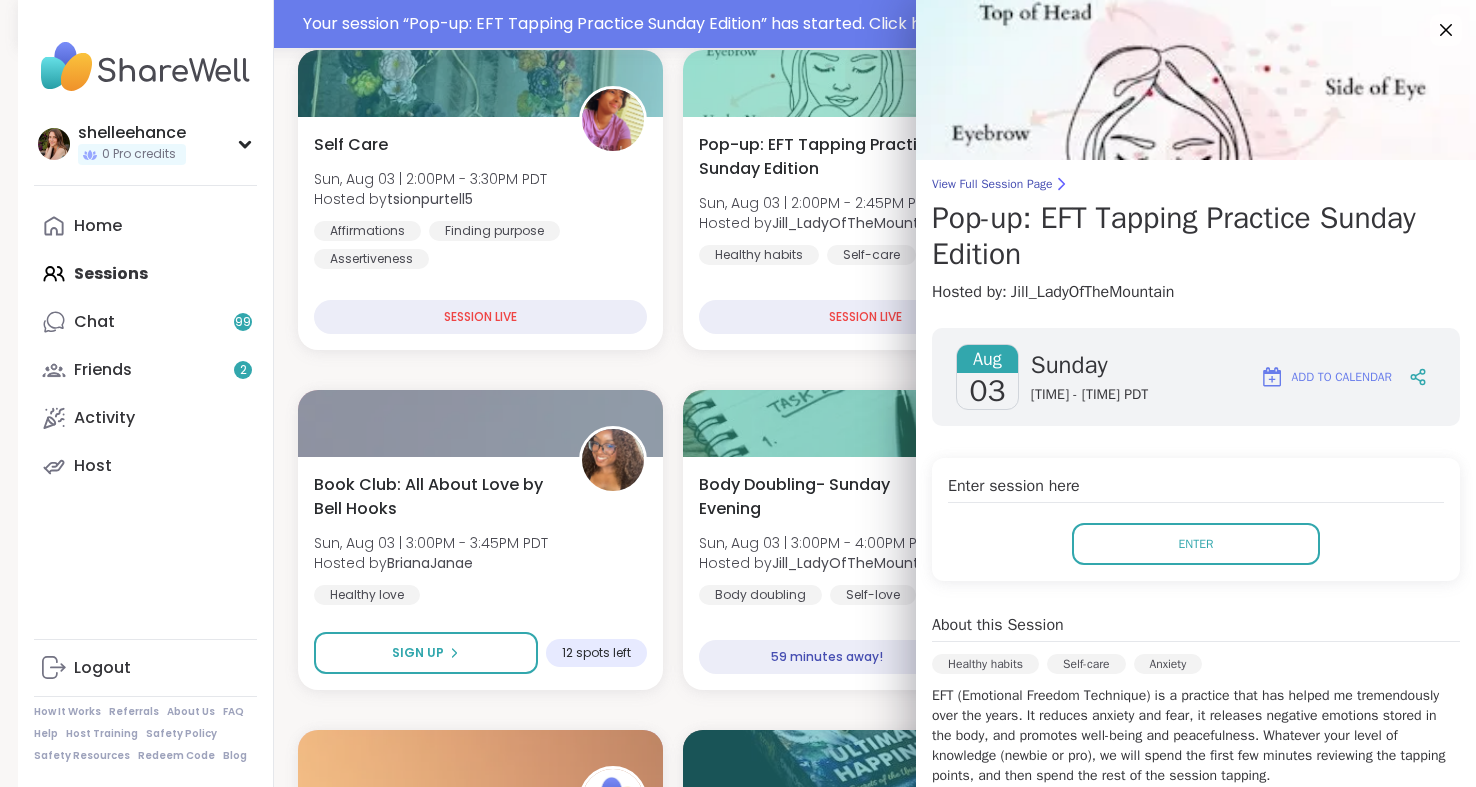 scroll, scrollTop: 0, scrollLeft: 0, axis: both 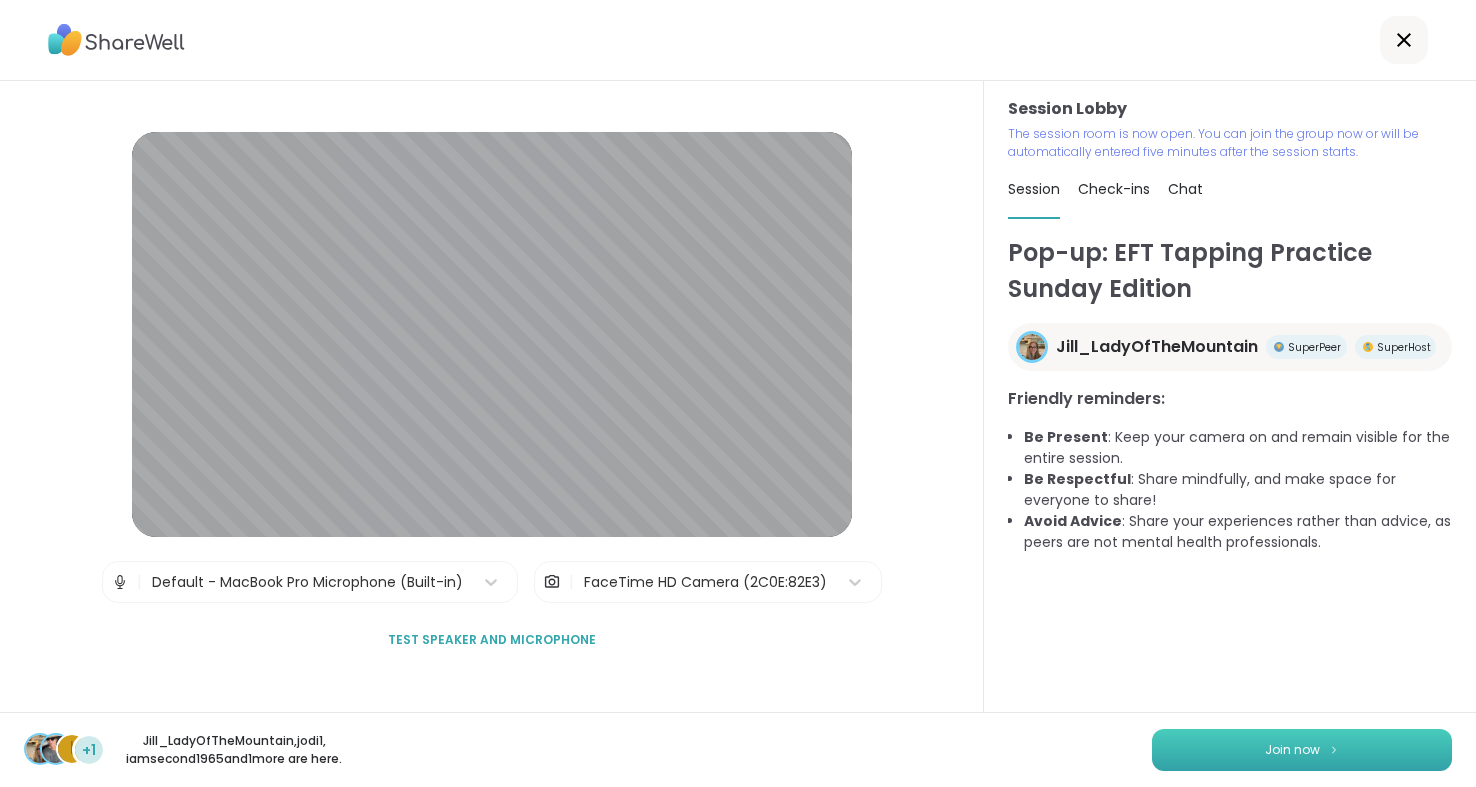 click on "Join now" at bounding box center [1302, 750] 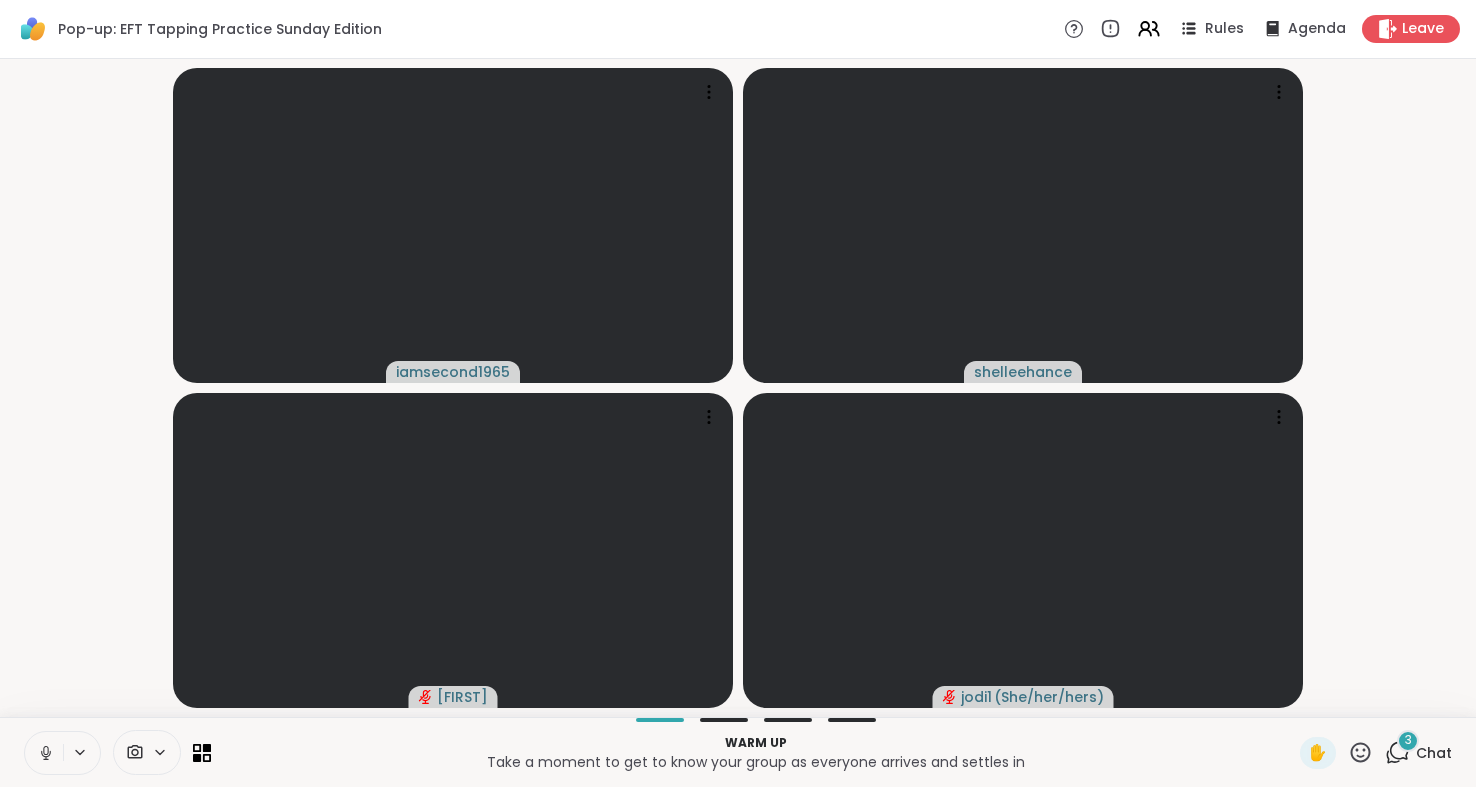 click at bounding box center (44, 753) 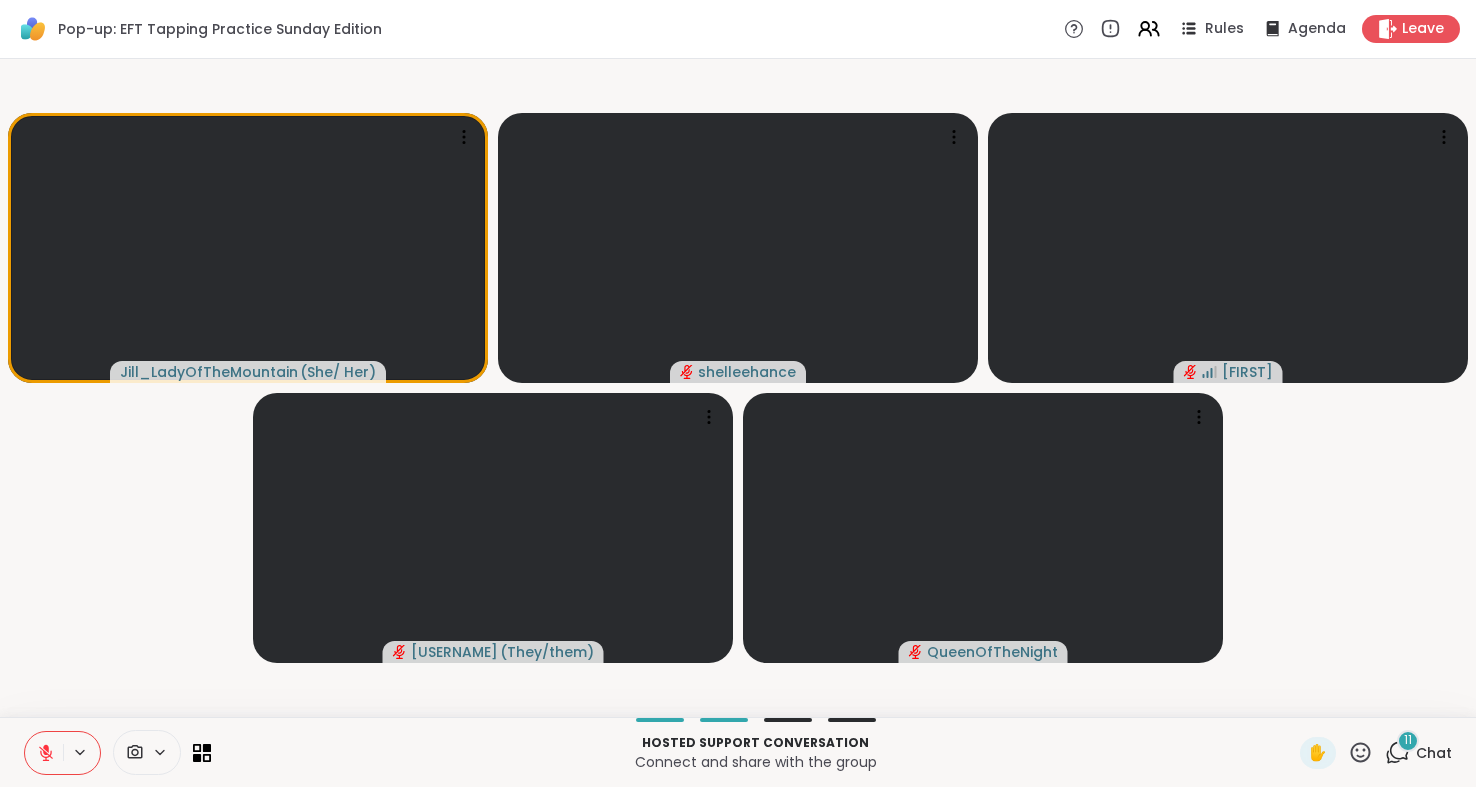 click on "11 Chat" at bounding box center (1418, 753) 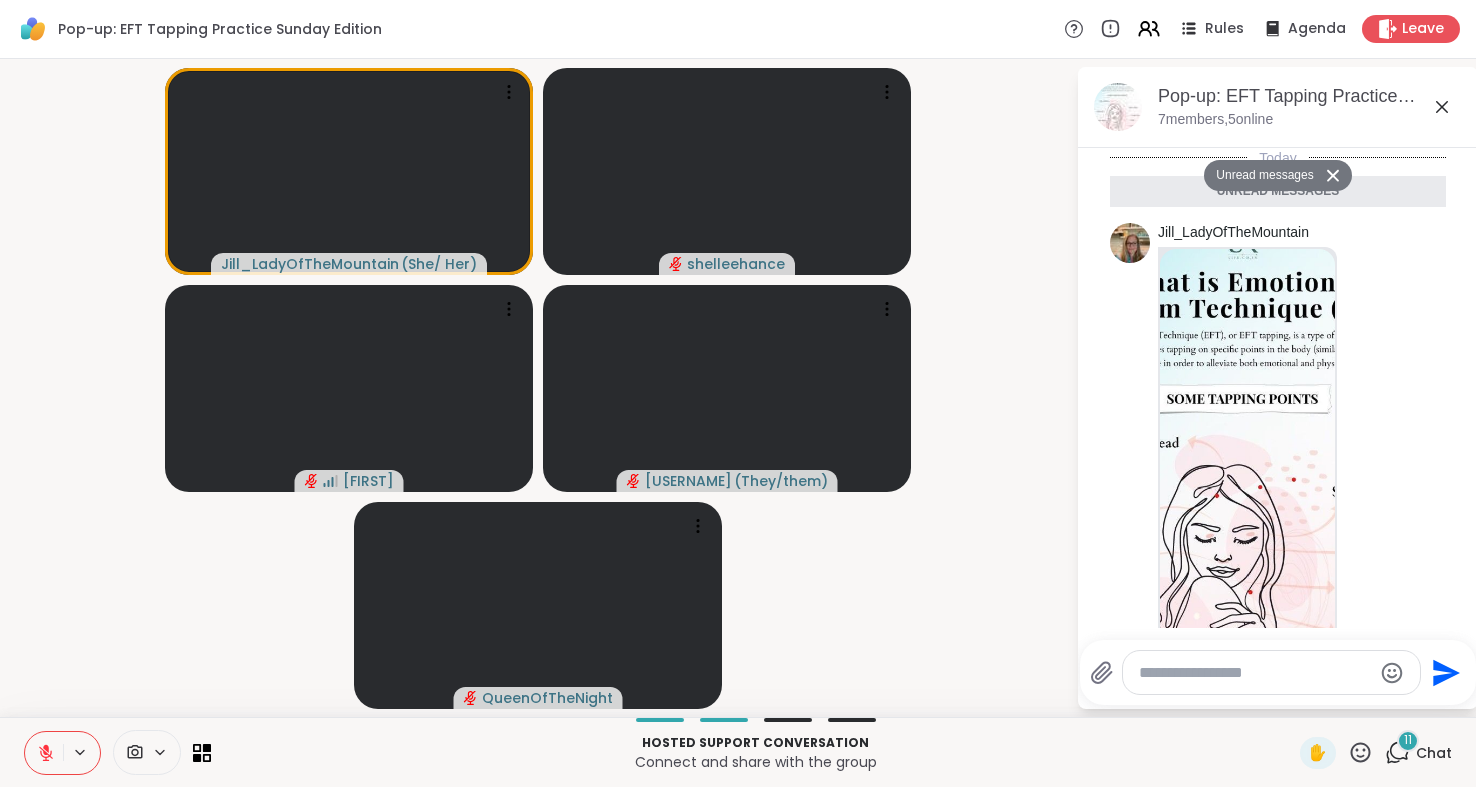 scroll, scrollTop: 1919, scrollLeft: 0, axis: vertical 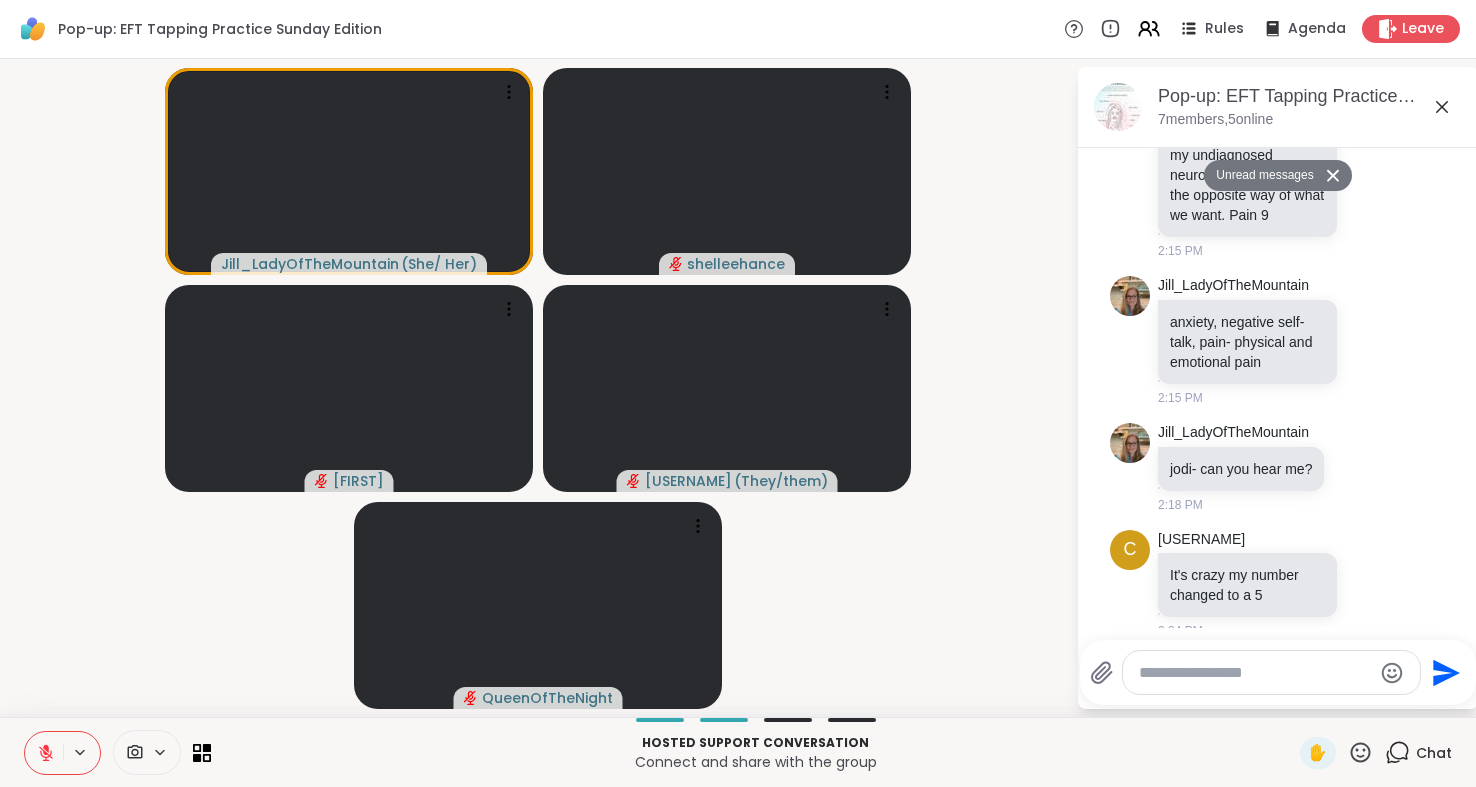 click 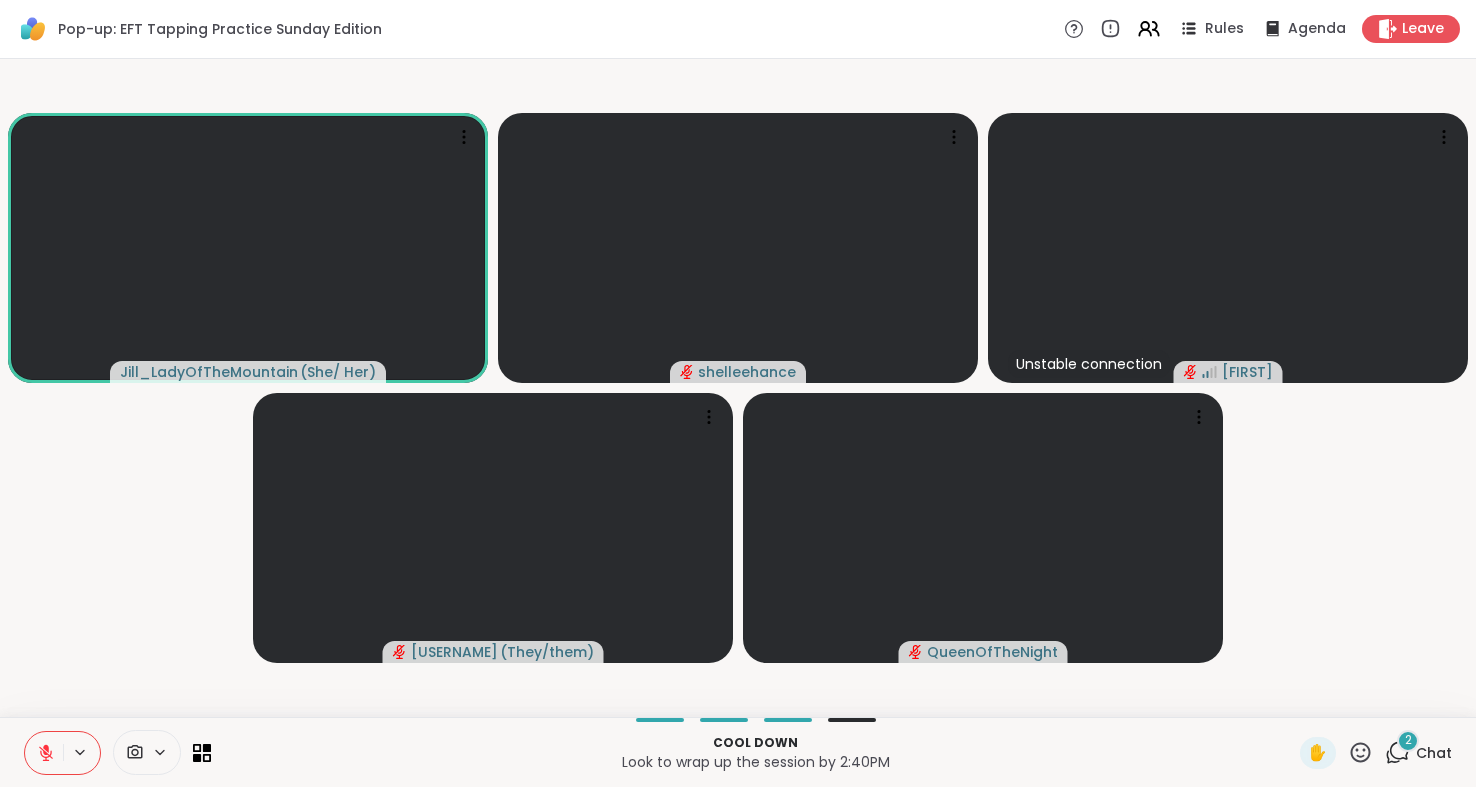click at bounding box center [44, 753] 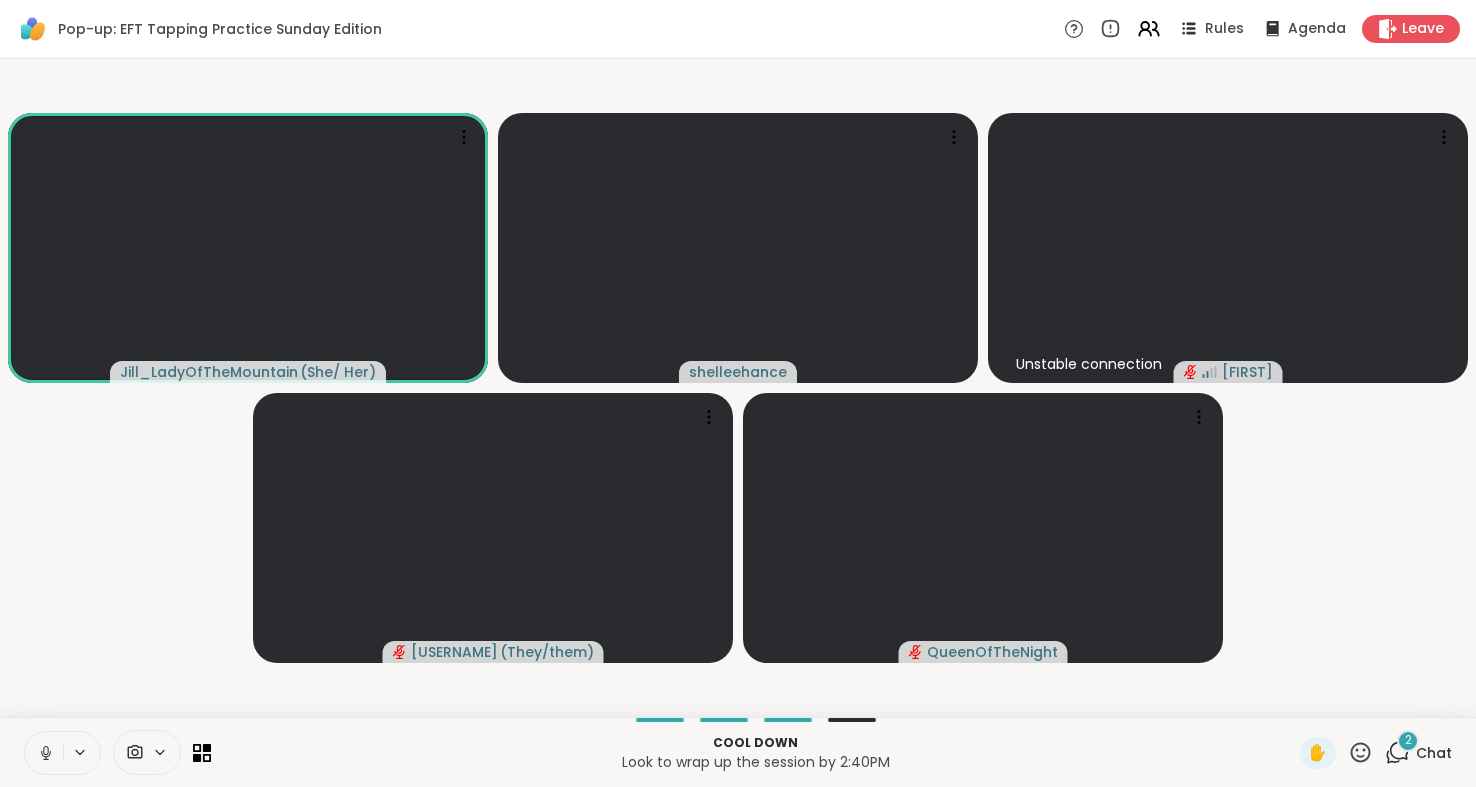 click at bounding box center (44, 753) 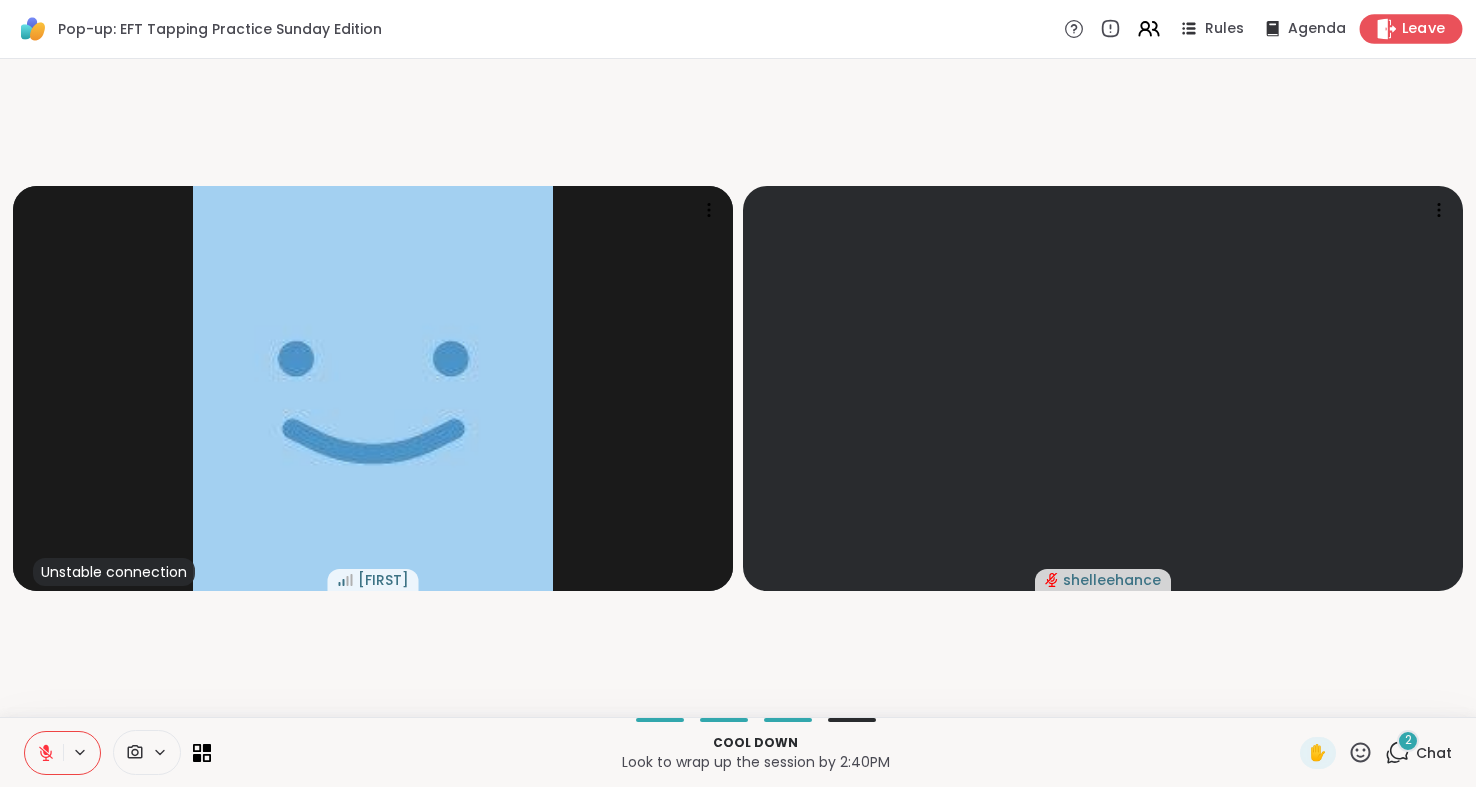 click on "Leave" at bounding box center [1424, 29] 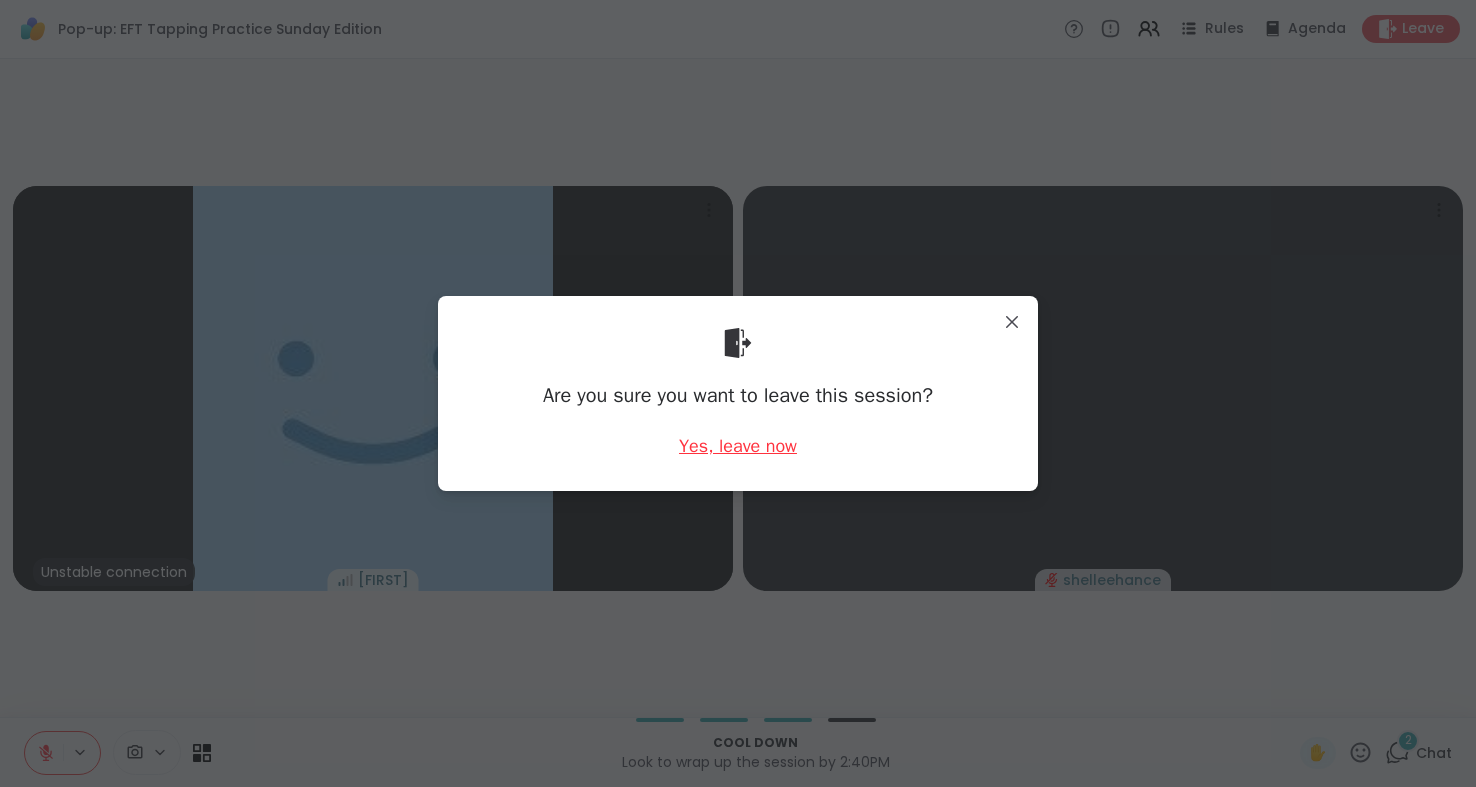 click on "Yes, leave now" at bounding box center [738, 446] 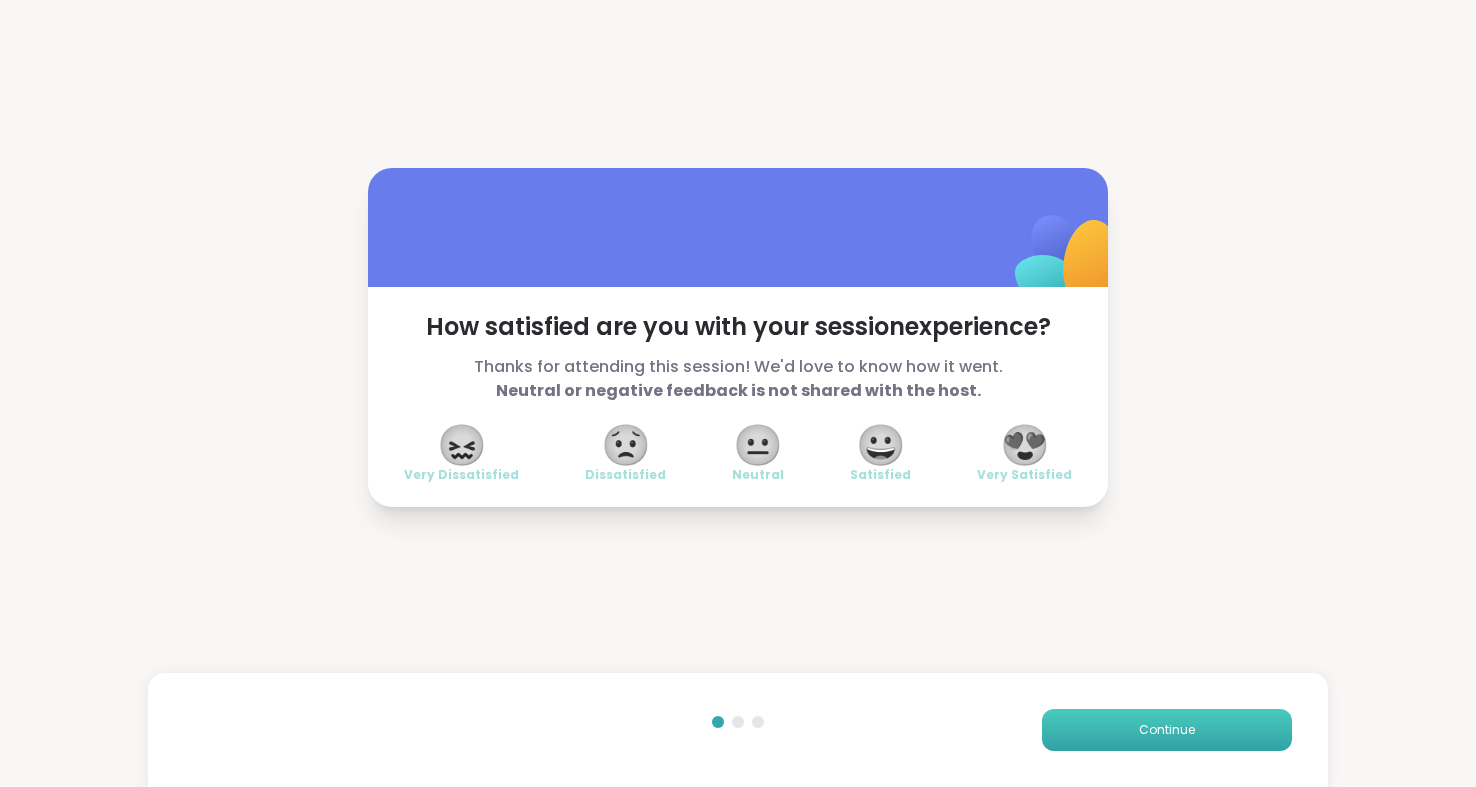 click on "Continue" at bounding box center (1167, 730) 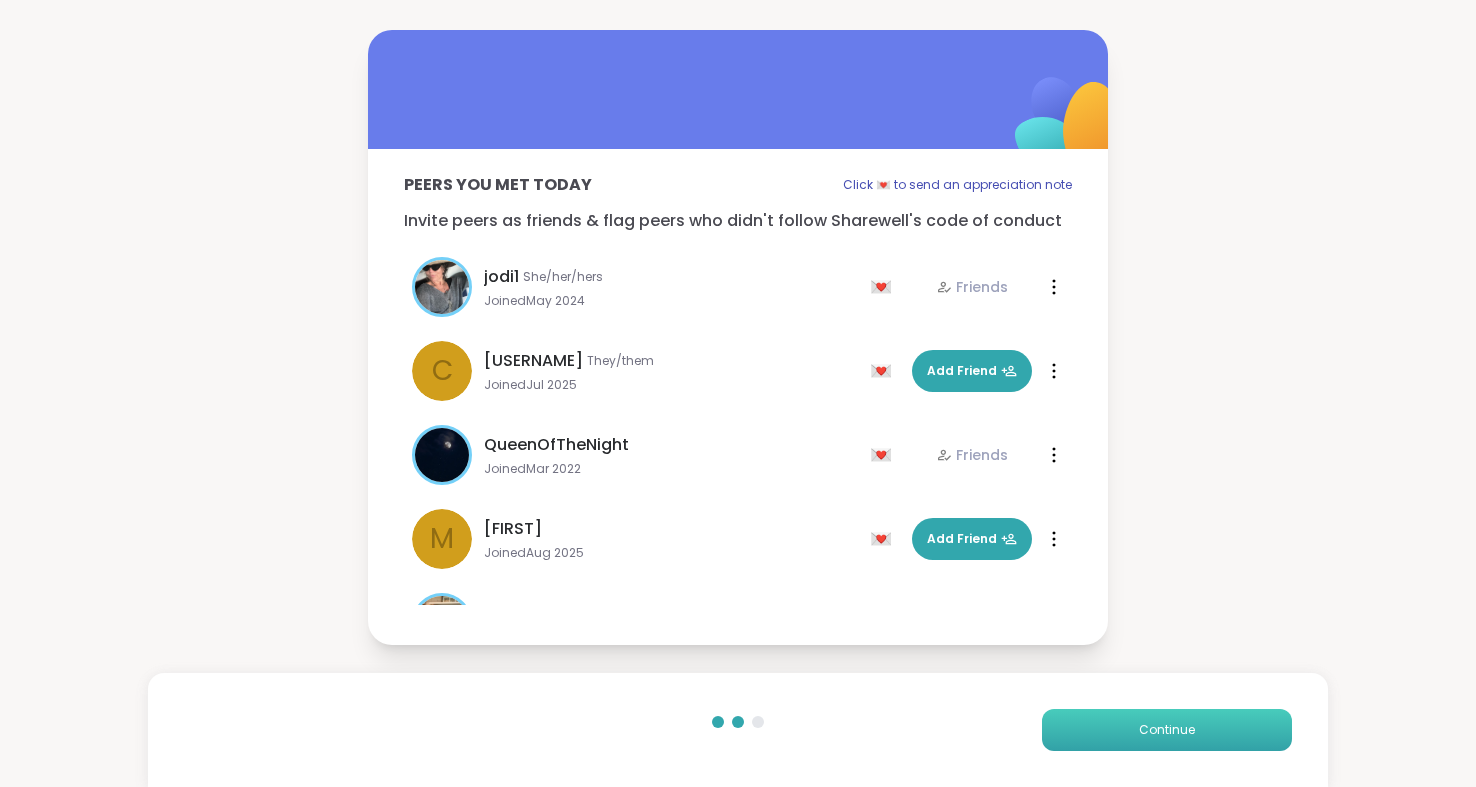 click on "Continue" at bounding box center [1167, 730] 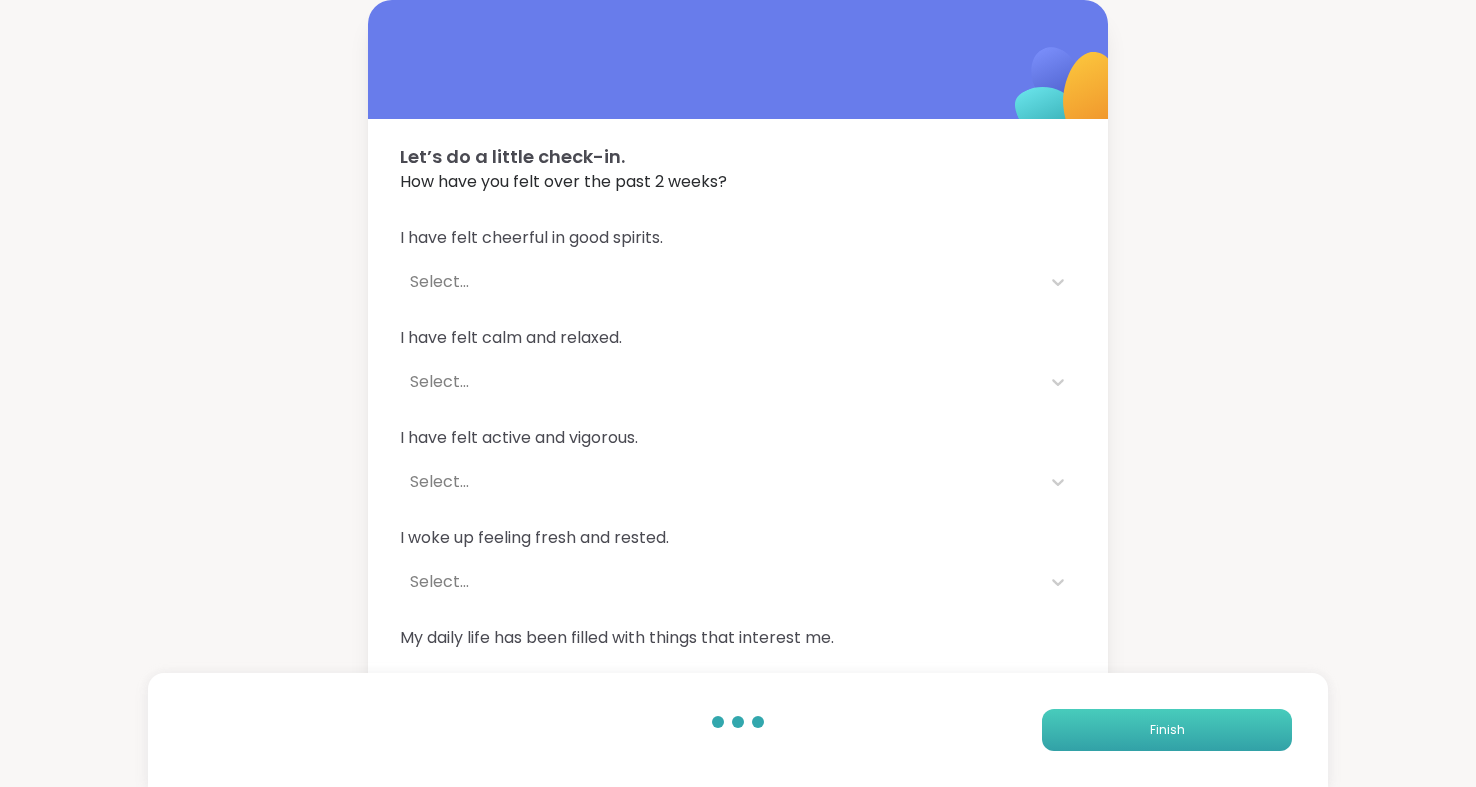click on "Finish" at bounding box center (1167, 730) 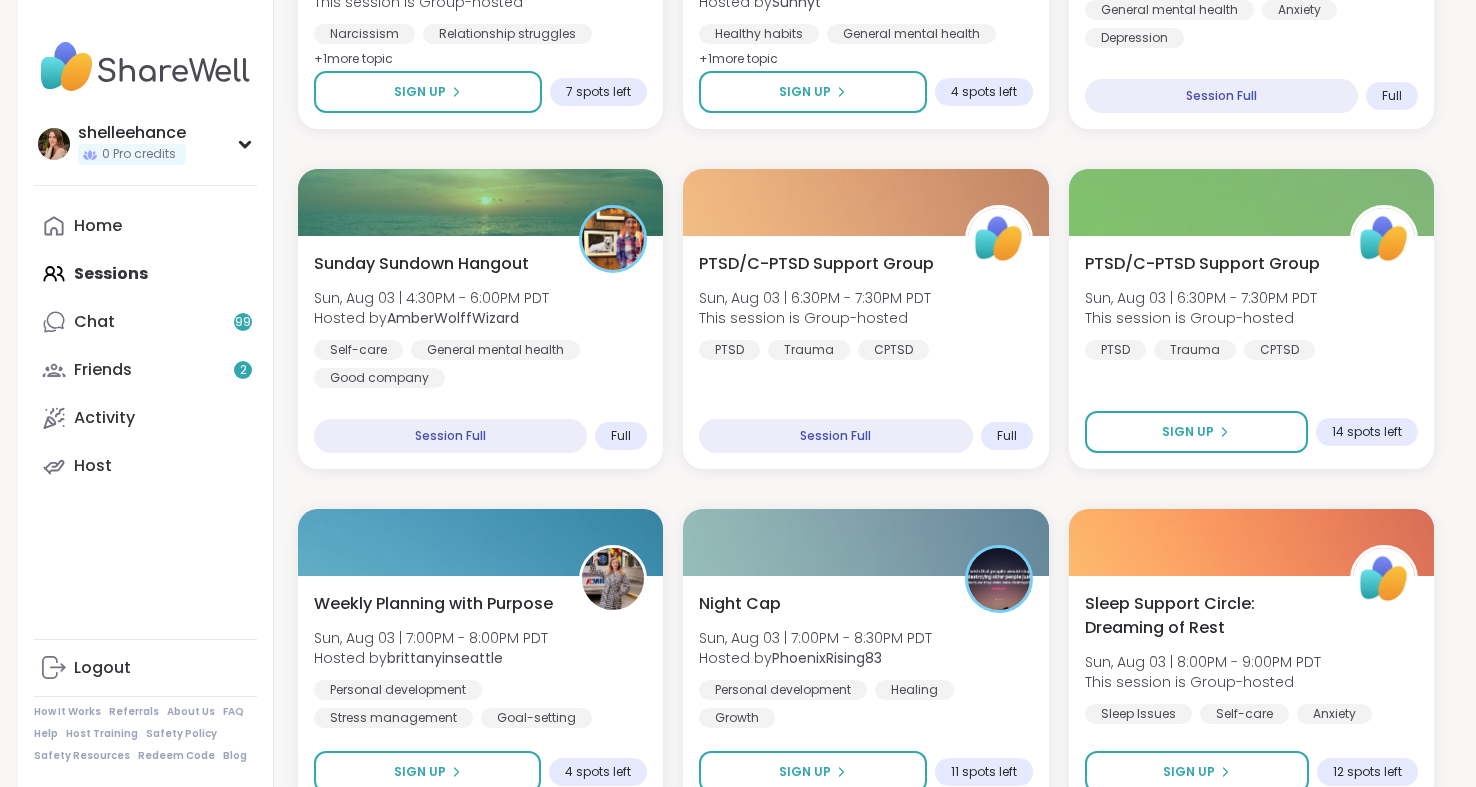 scroll, scrollTop: 1693, scrollLeft: 0, axis: vertical 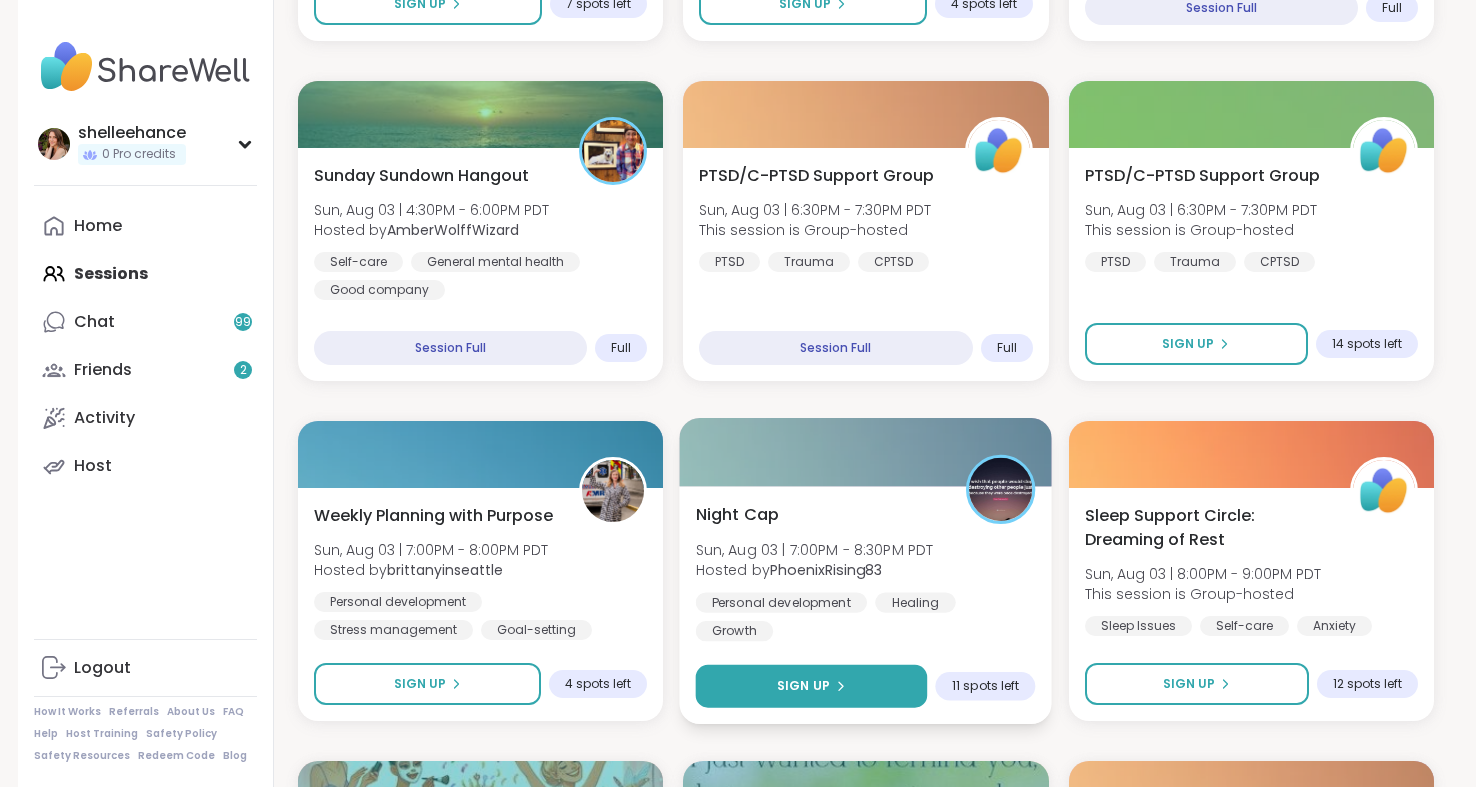 click on "Sign Up" at bounding box center (812, 686) 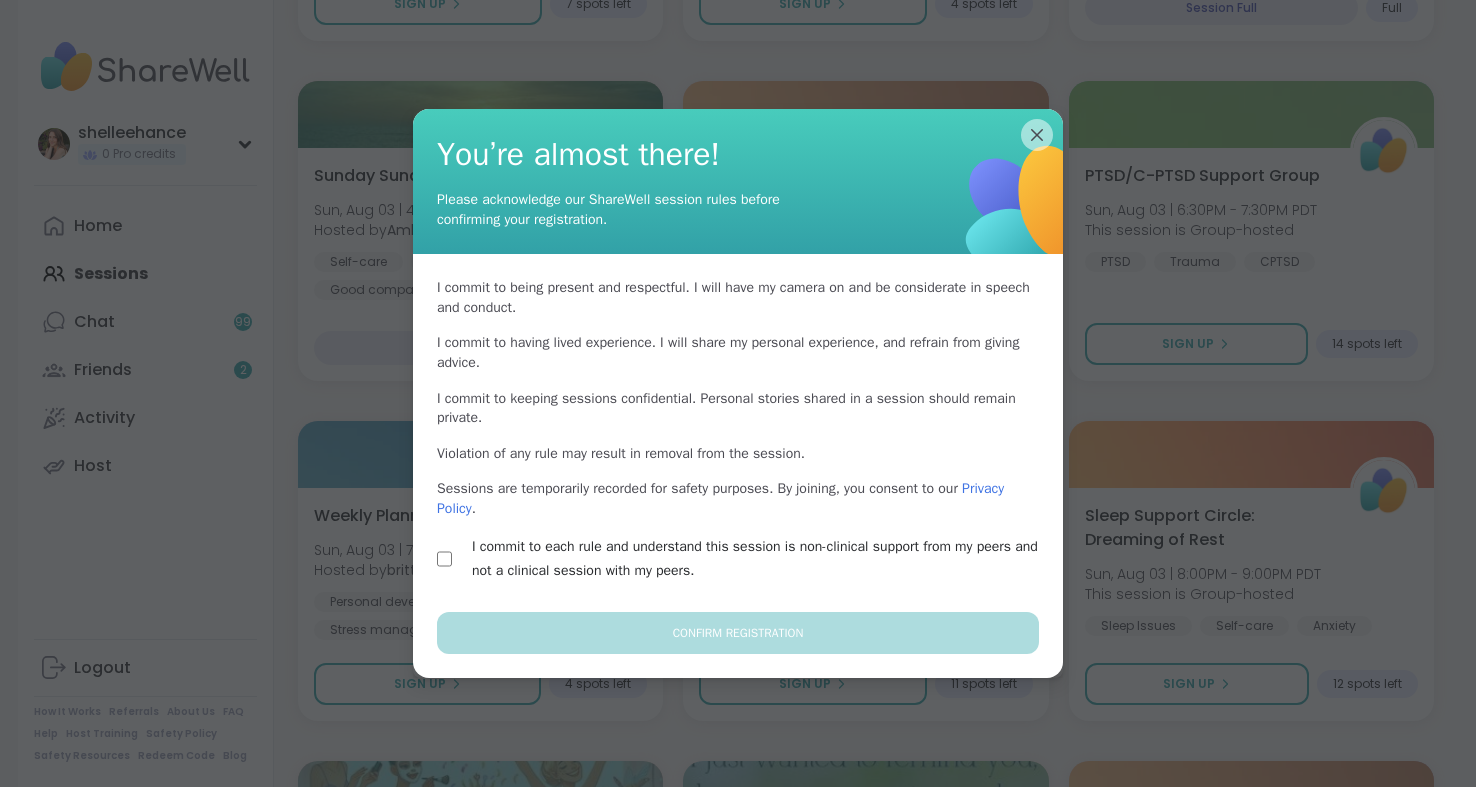 click on "I commit to each rule and understand this session is non-clinical support from my peers and not a clinical session with my peers." at bounding box center (761, 559) 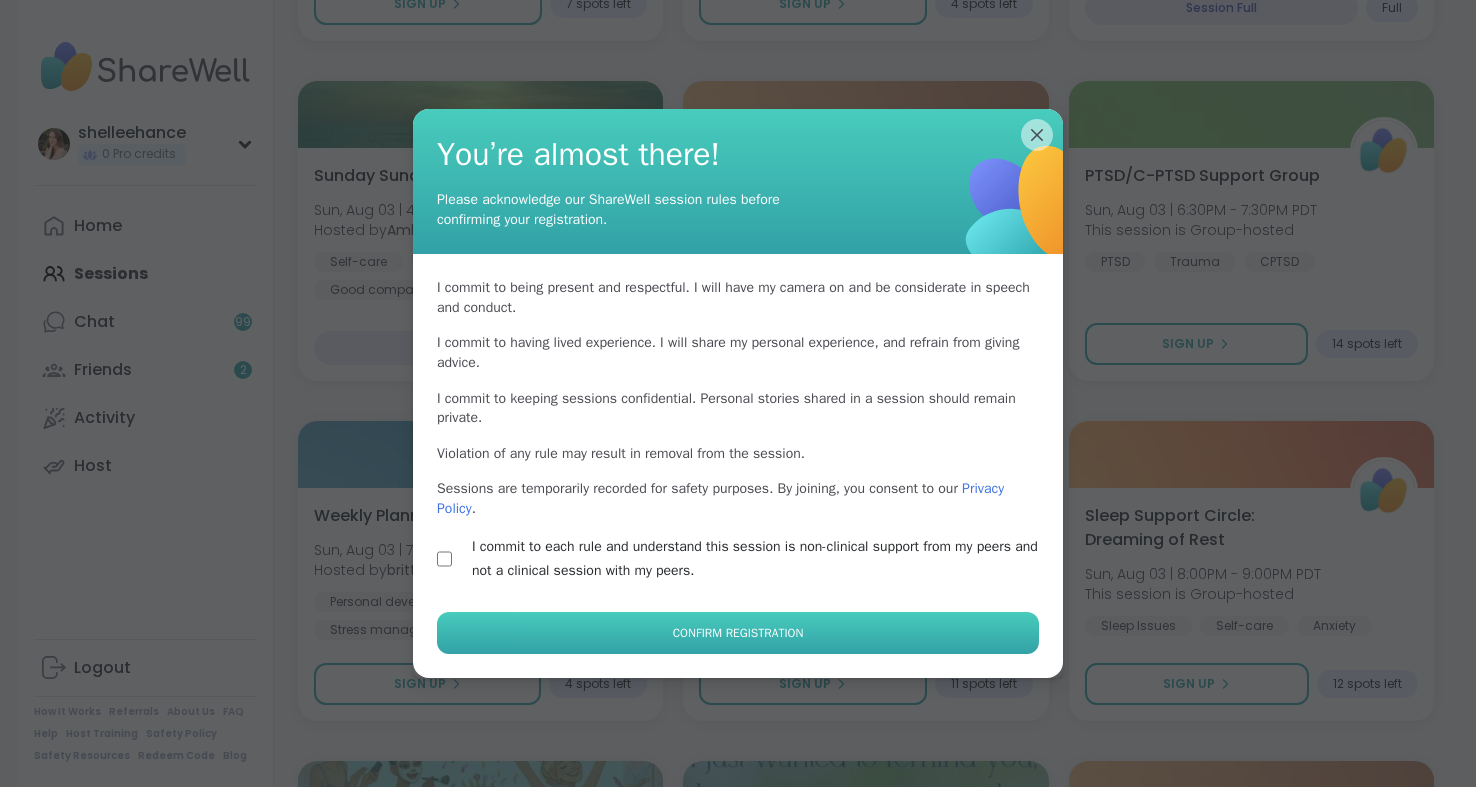 click on "Confirm Registration" at bounding box center [738, 633] 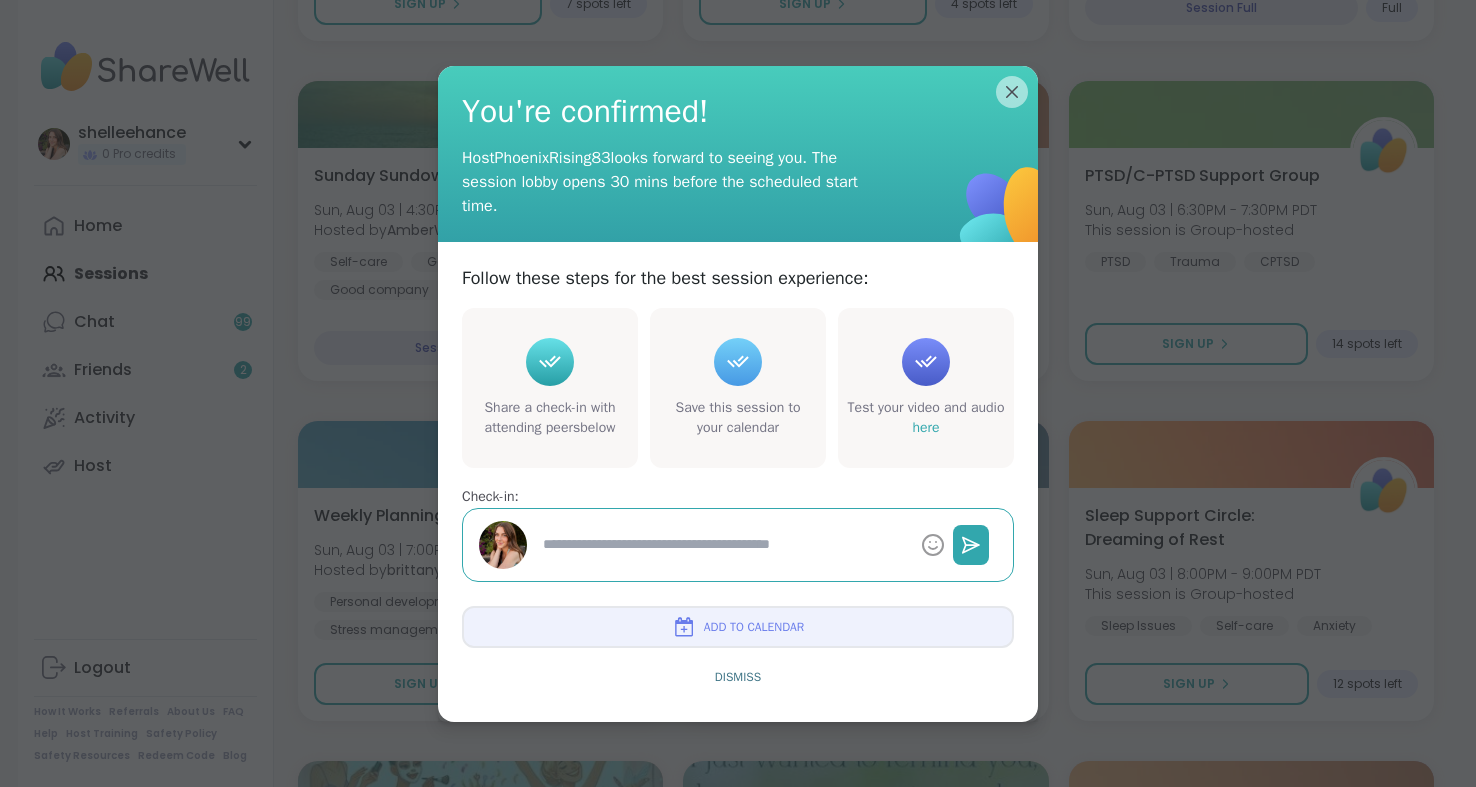 type on "*" 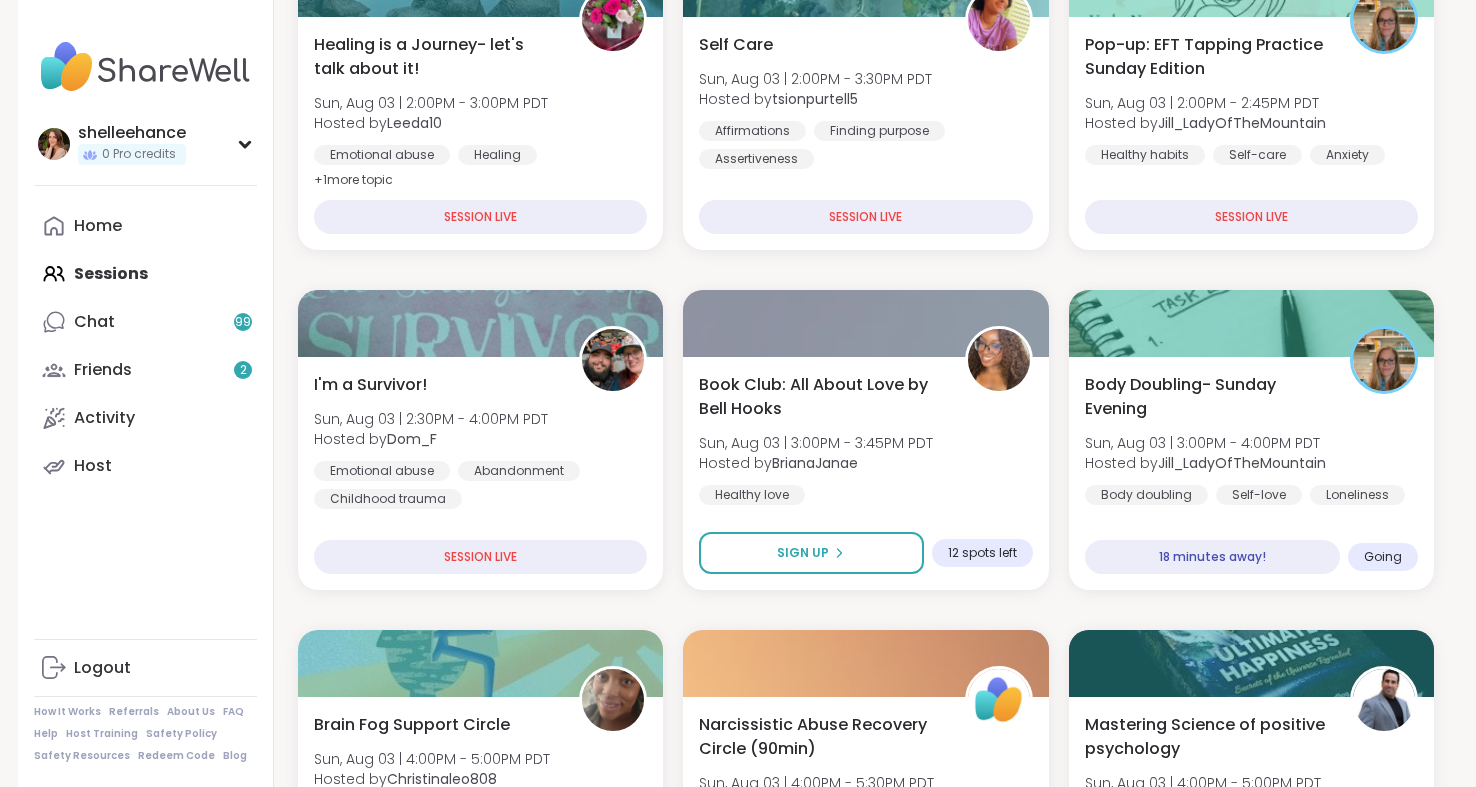 scroll, scrollTop: 460, scrollLeft: 0, axis: vertical 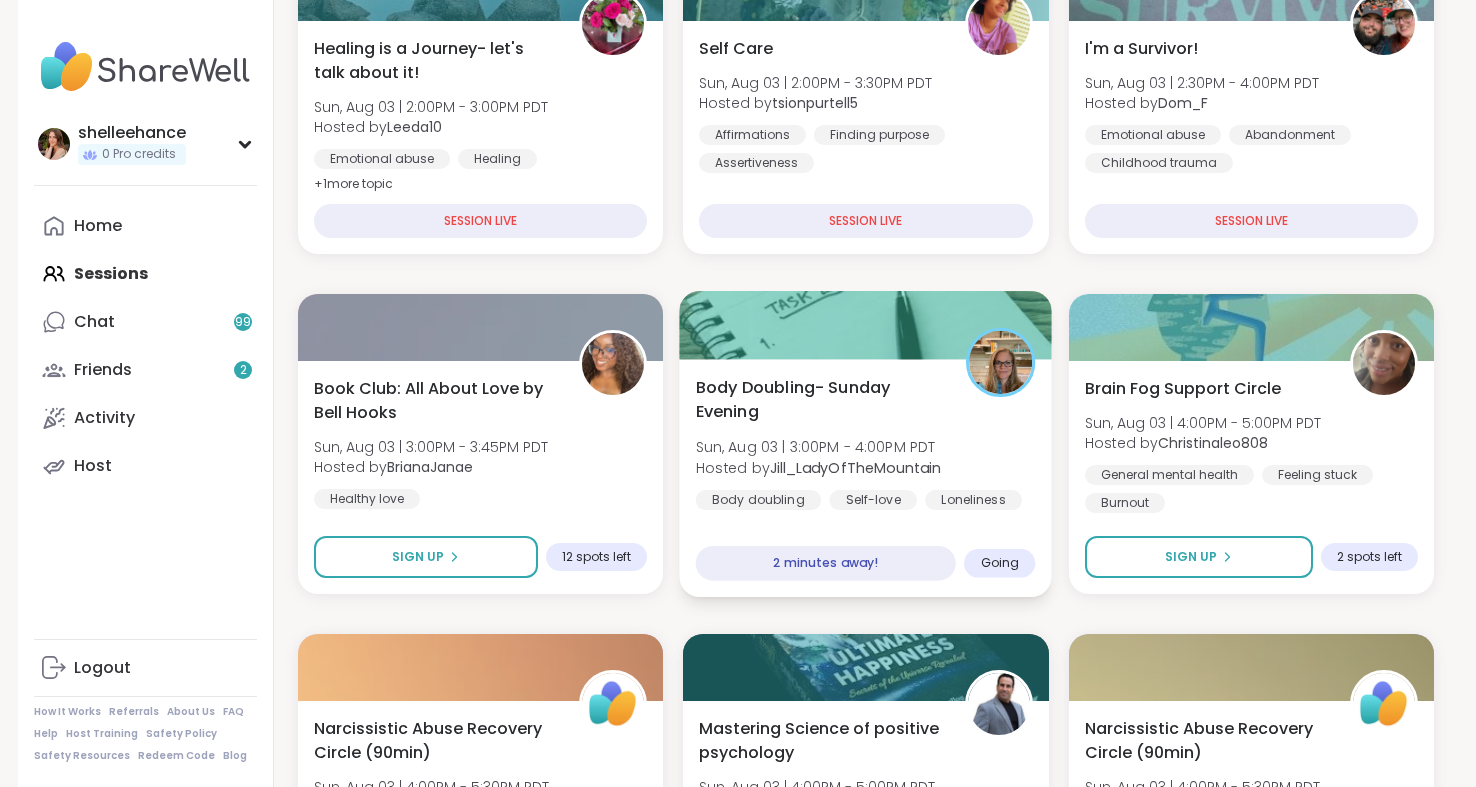 click on "Body Doubling- Sunday Evening Sun, Aug 03 | [TIME] - [TIME] PDT Hosted by [USERNAME] Body doubling Self-love Loneliness [NUMBER] minutes away! Going" at bounding box center [866, 478] 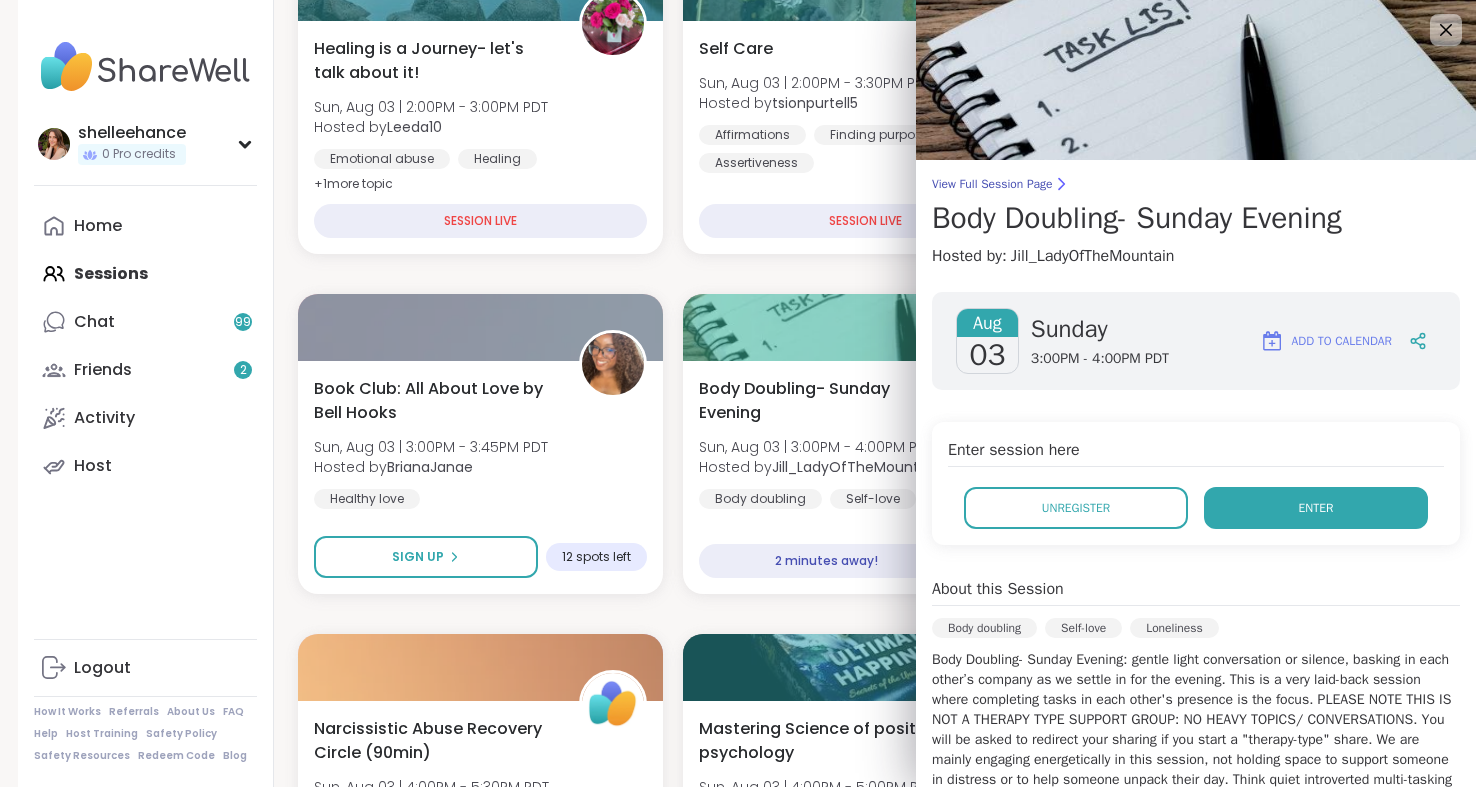 click on "Enter" at bounding box center (1316, 508) 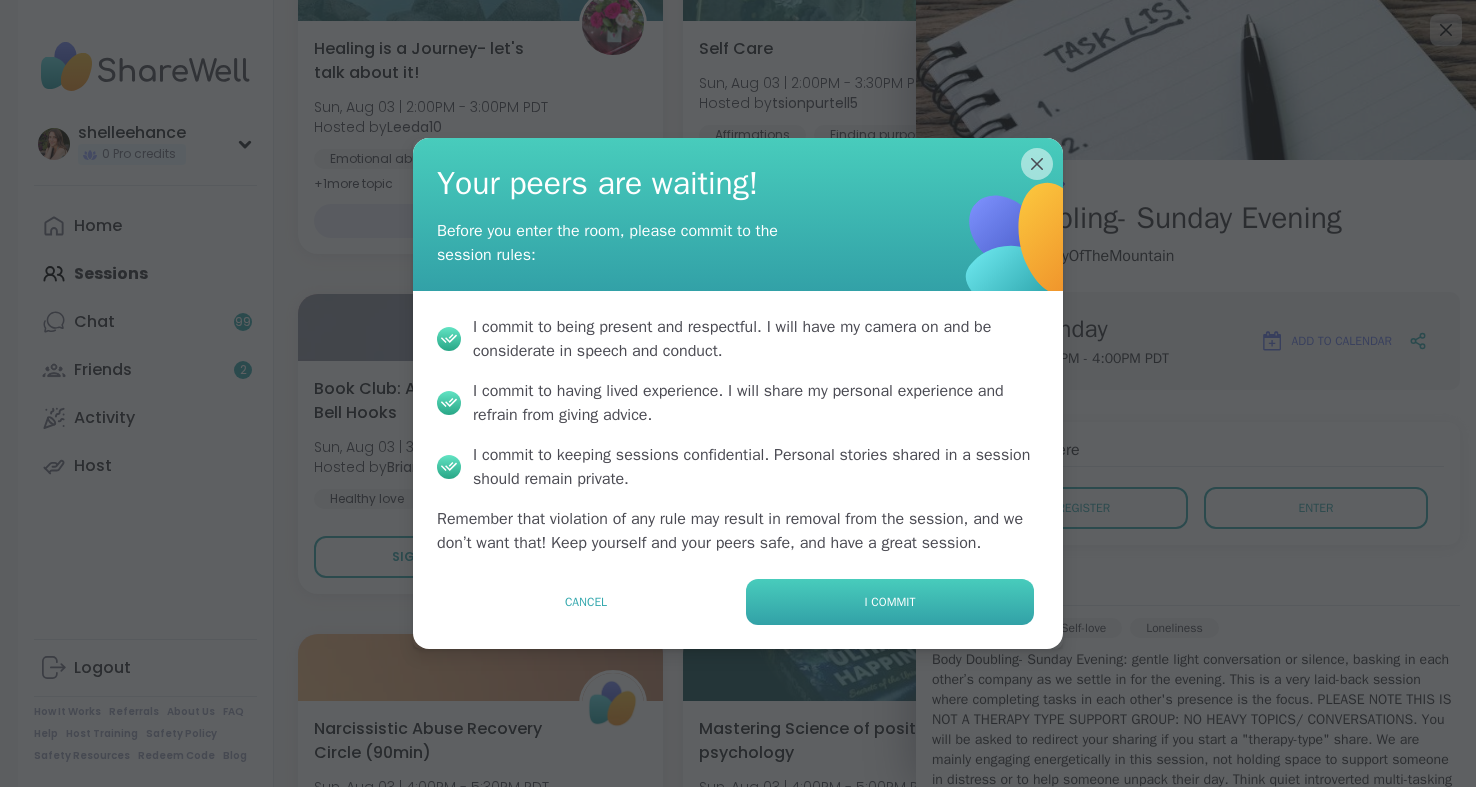 click on "I commit" at bounding box center (890, 602) 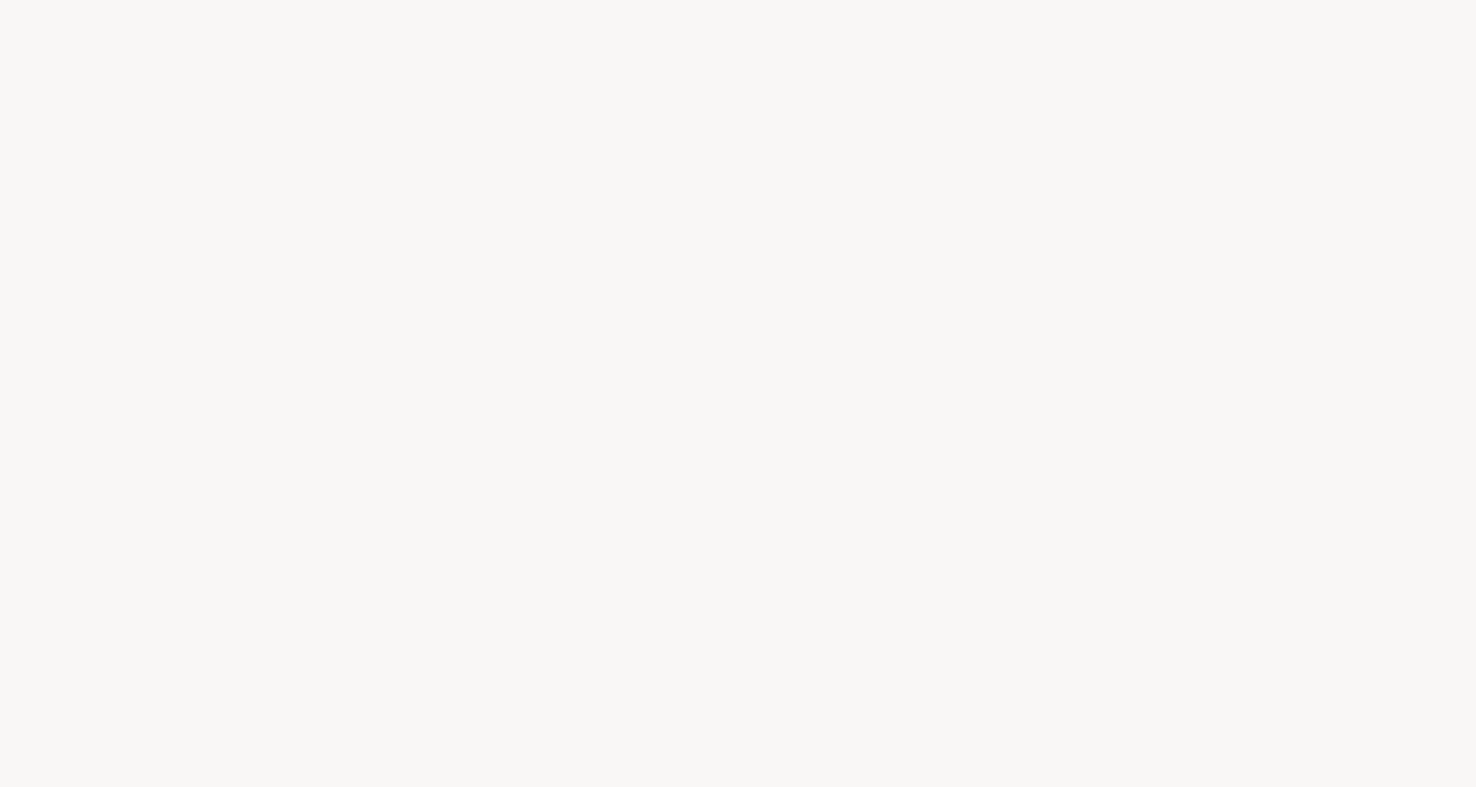 scroll, scrollTop: 0, scrollLeft: 0, axis: both 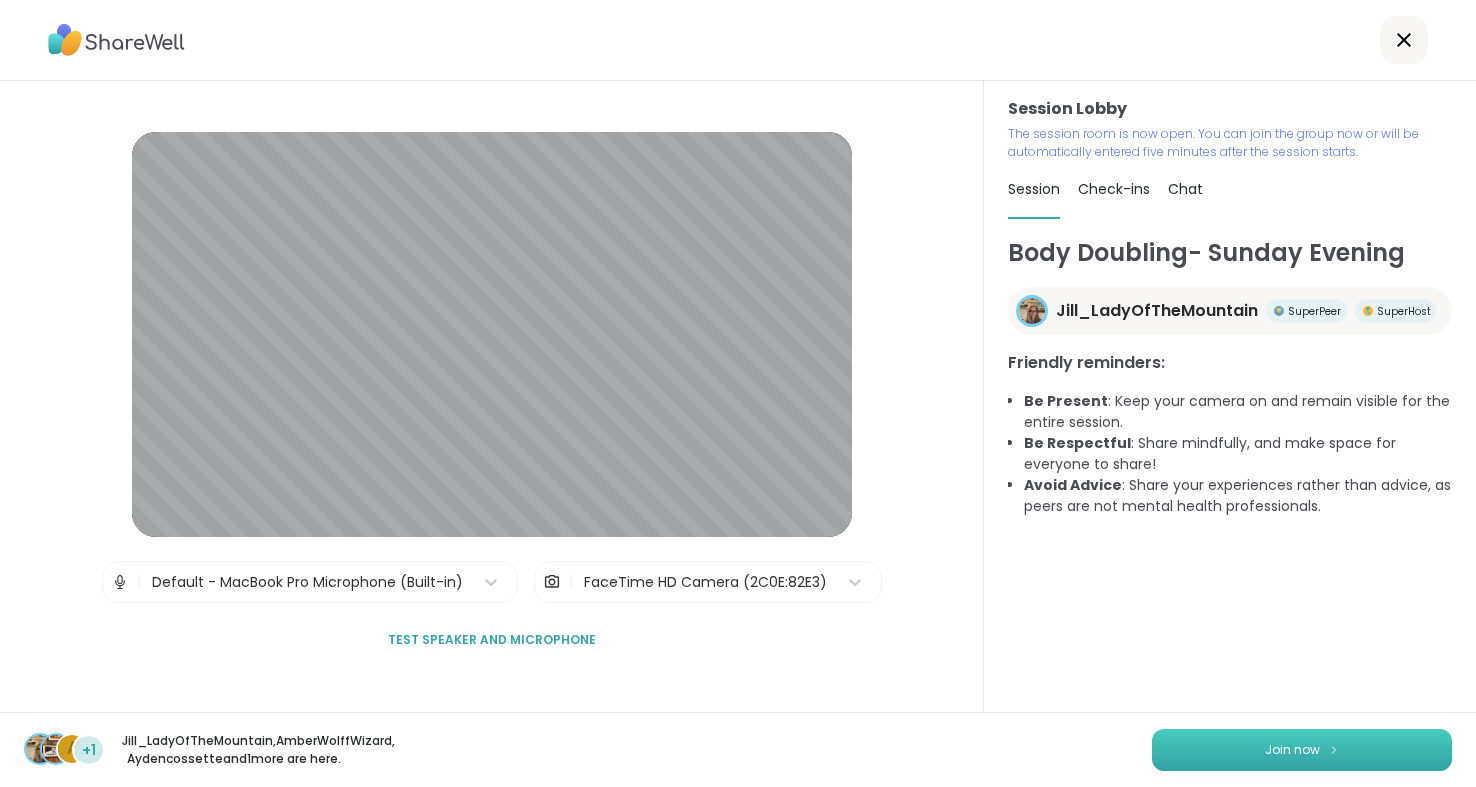 click on "Join now" at bounding box center [1292, 750] 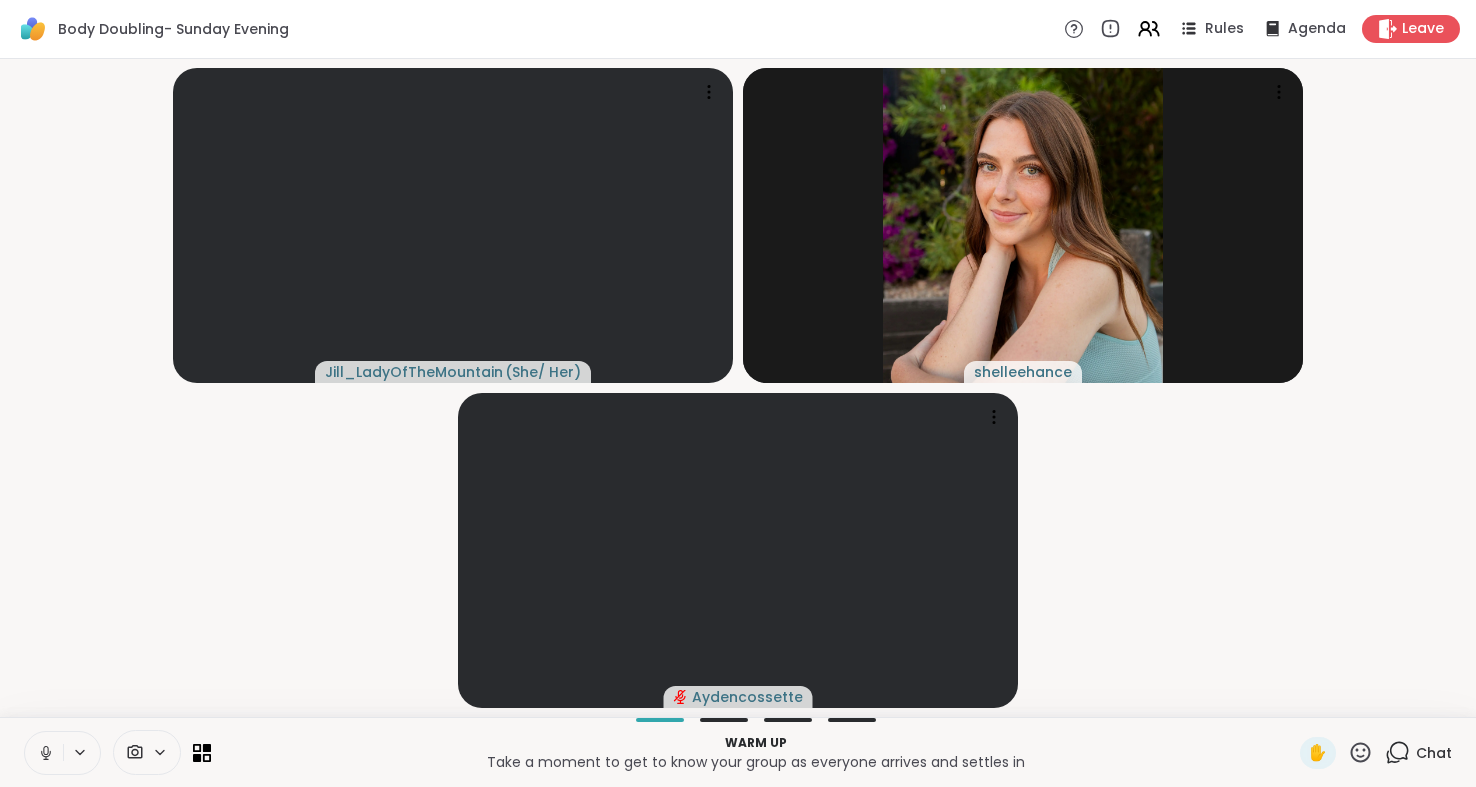 click at bounding box center (44, 753) 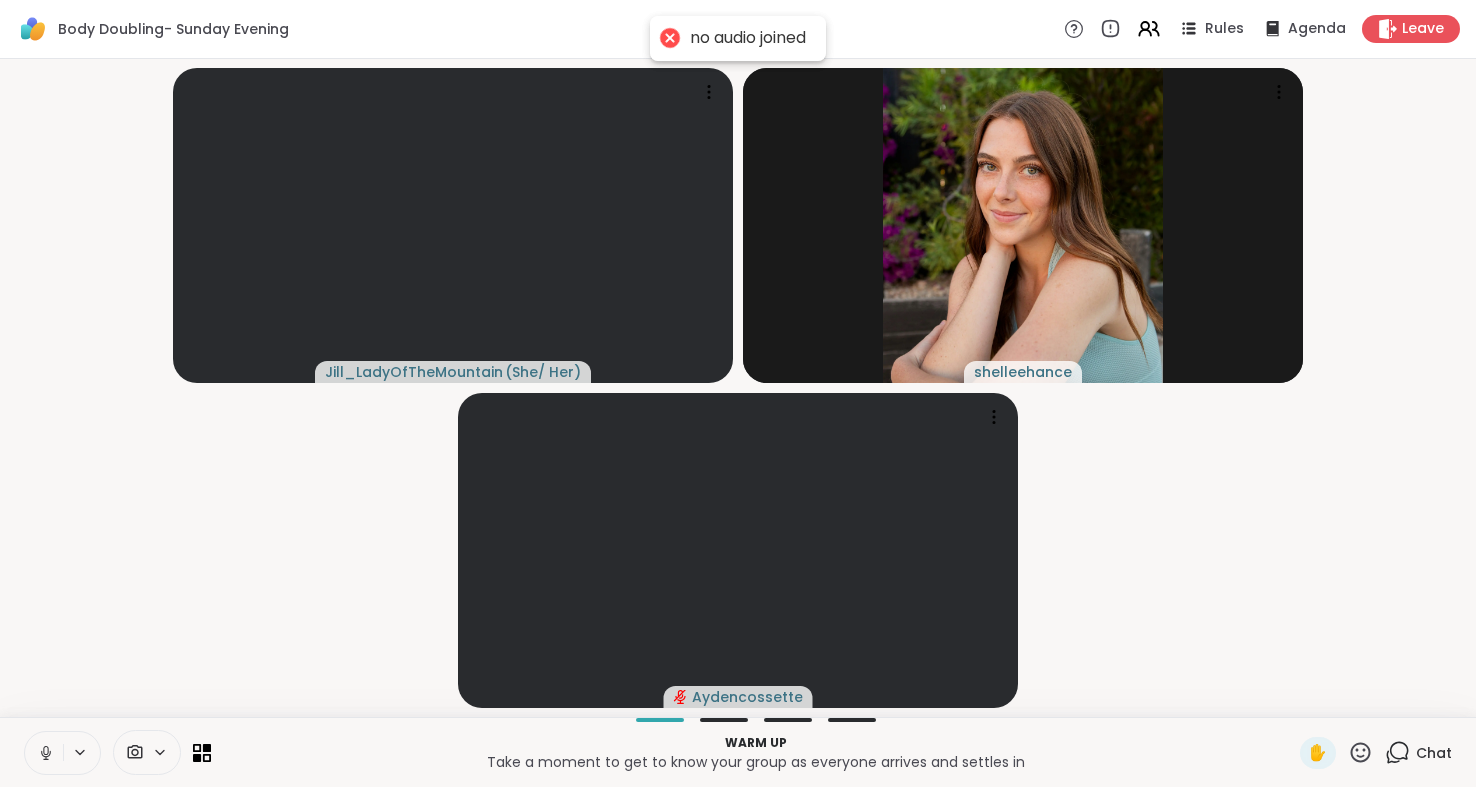 click at bounding box center [44, 753] 